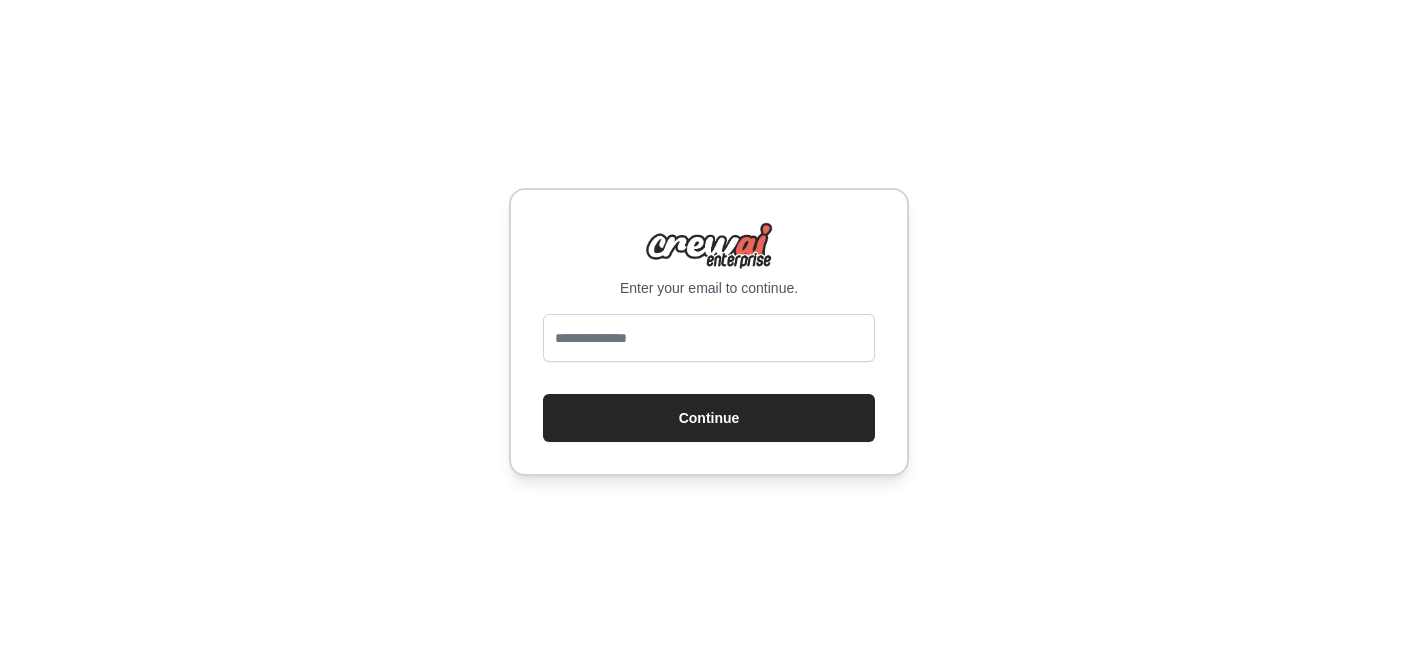 scroll, scrollTop: 0, scrollLeft: 0, axis: both 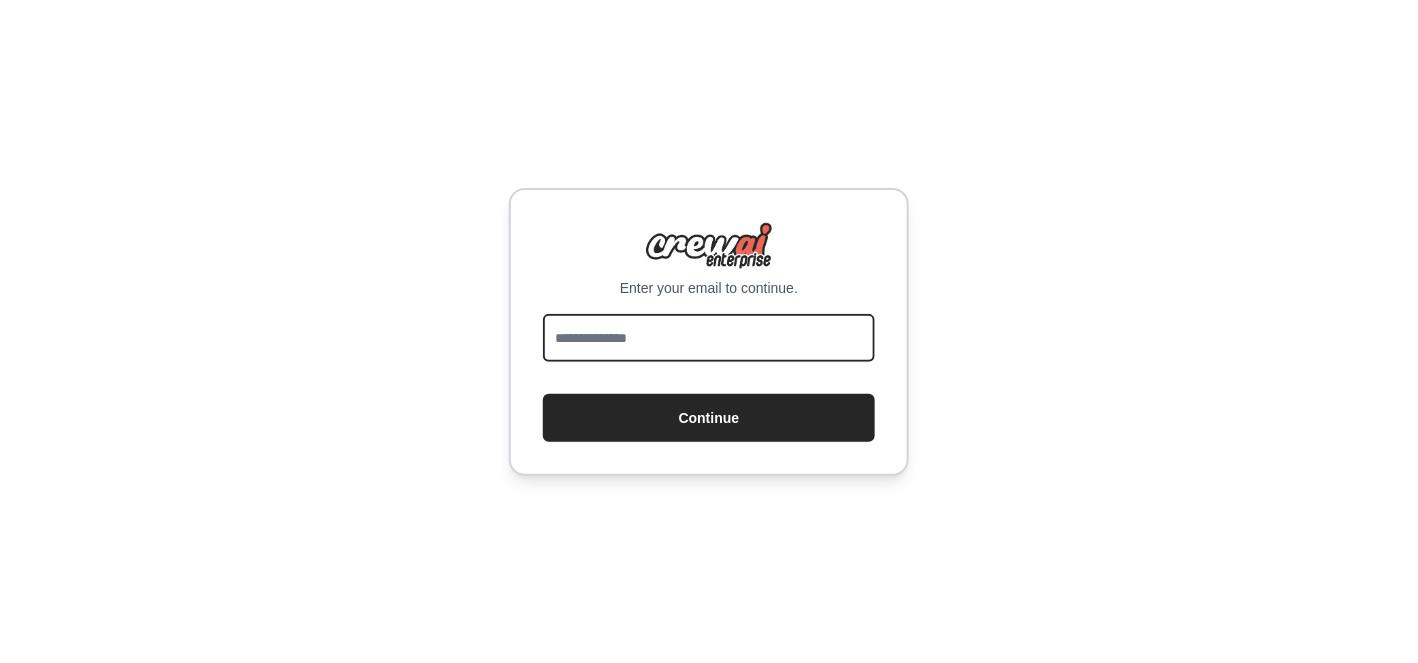 click at bounding box center (709, 338) 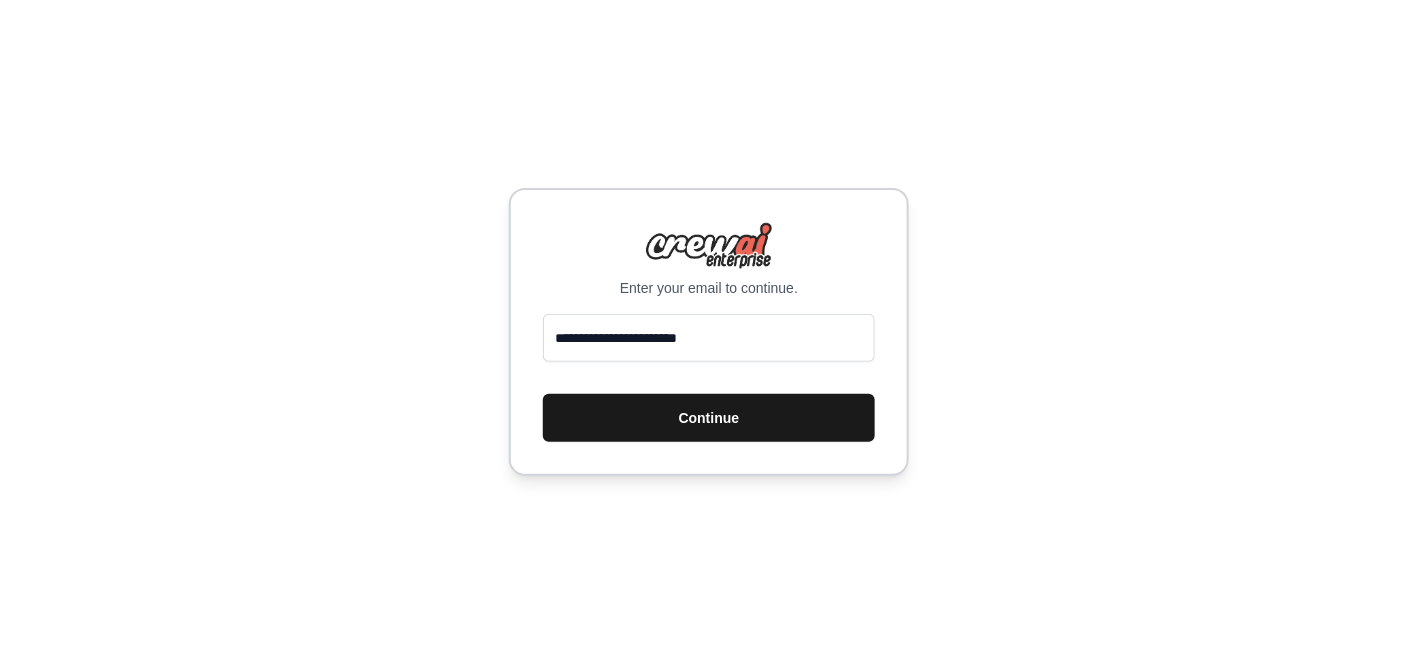 click on "Continue" at bounding box center [709, 418] 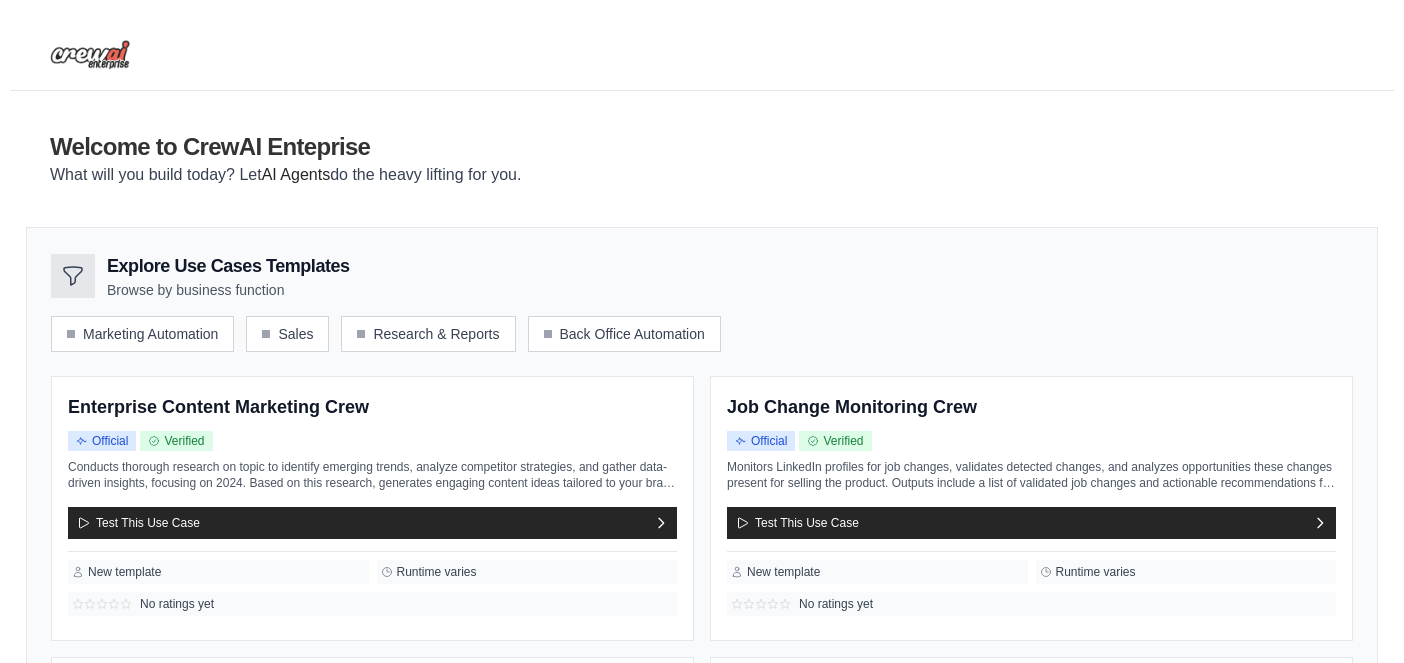 scroll, scrollTop: 0, scrollLeft: 0, axis: both 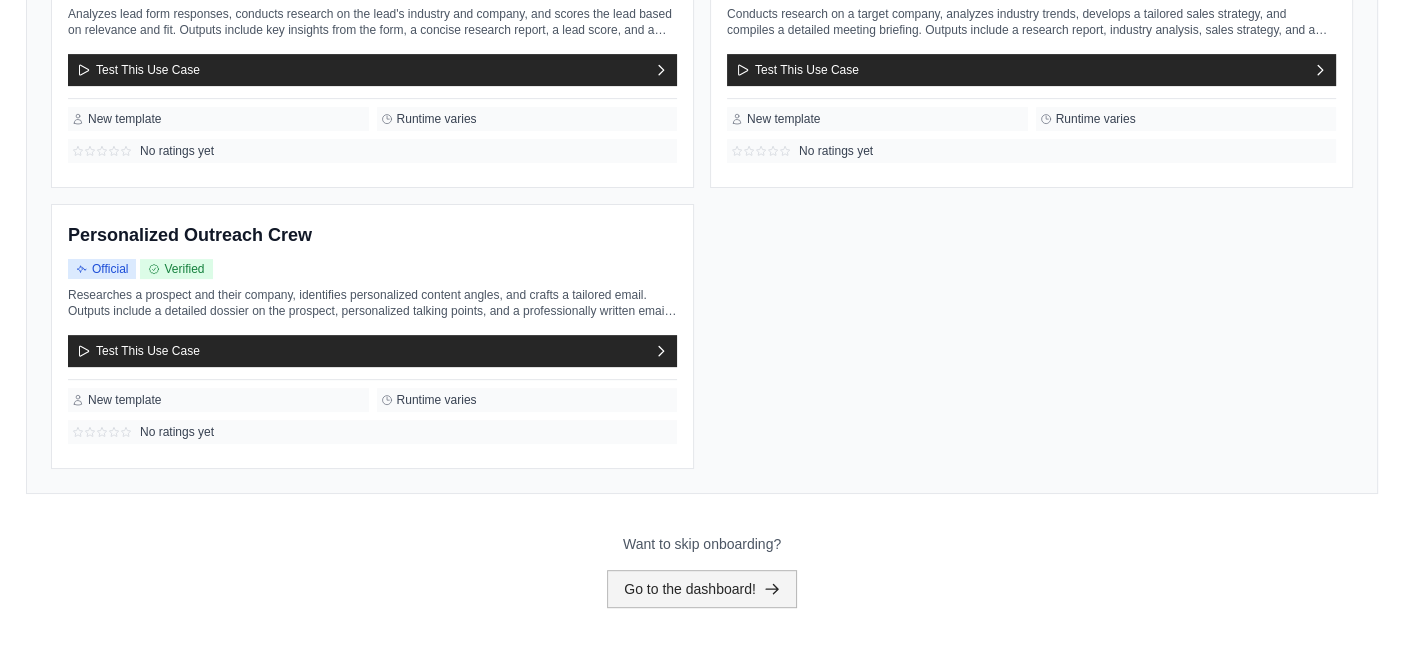 click on "Go to the dashboard!" at bounding box center [702, 589] 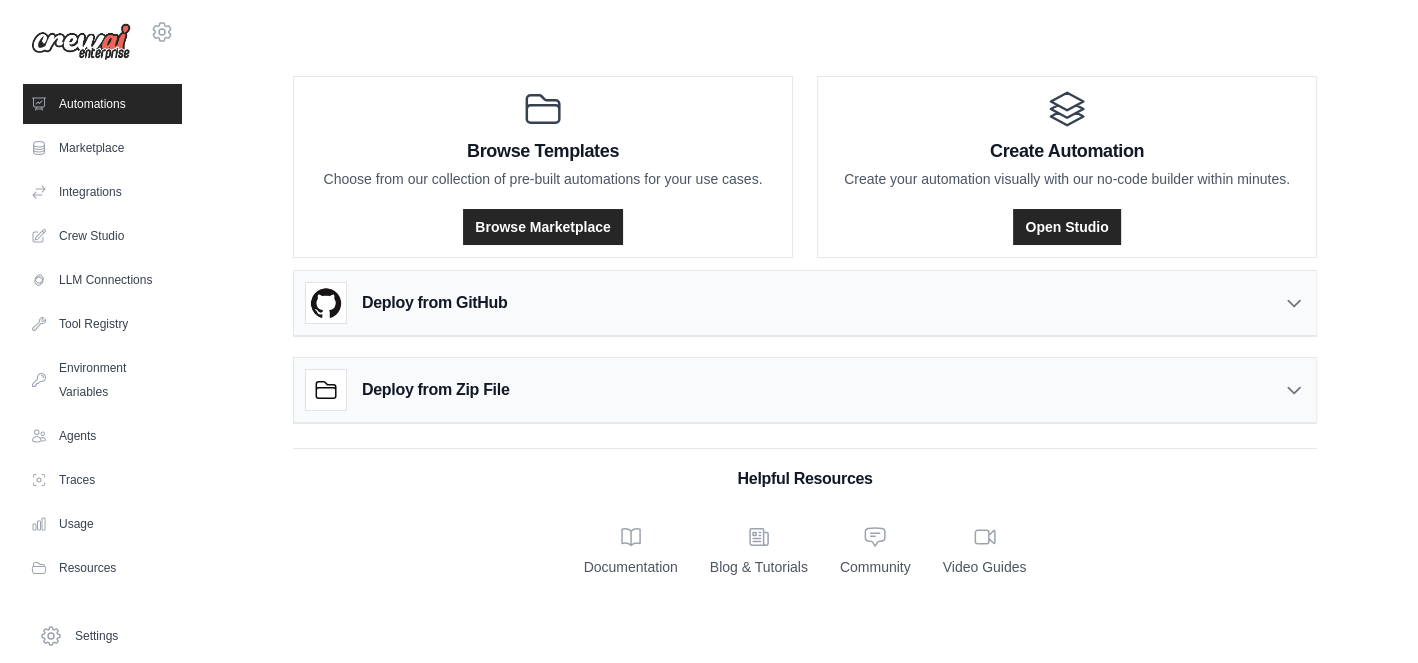 scroll, scrollTop: 0, scrollLeft: 0, axis: both 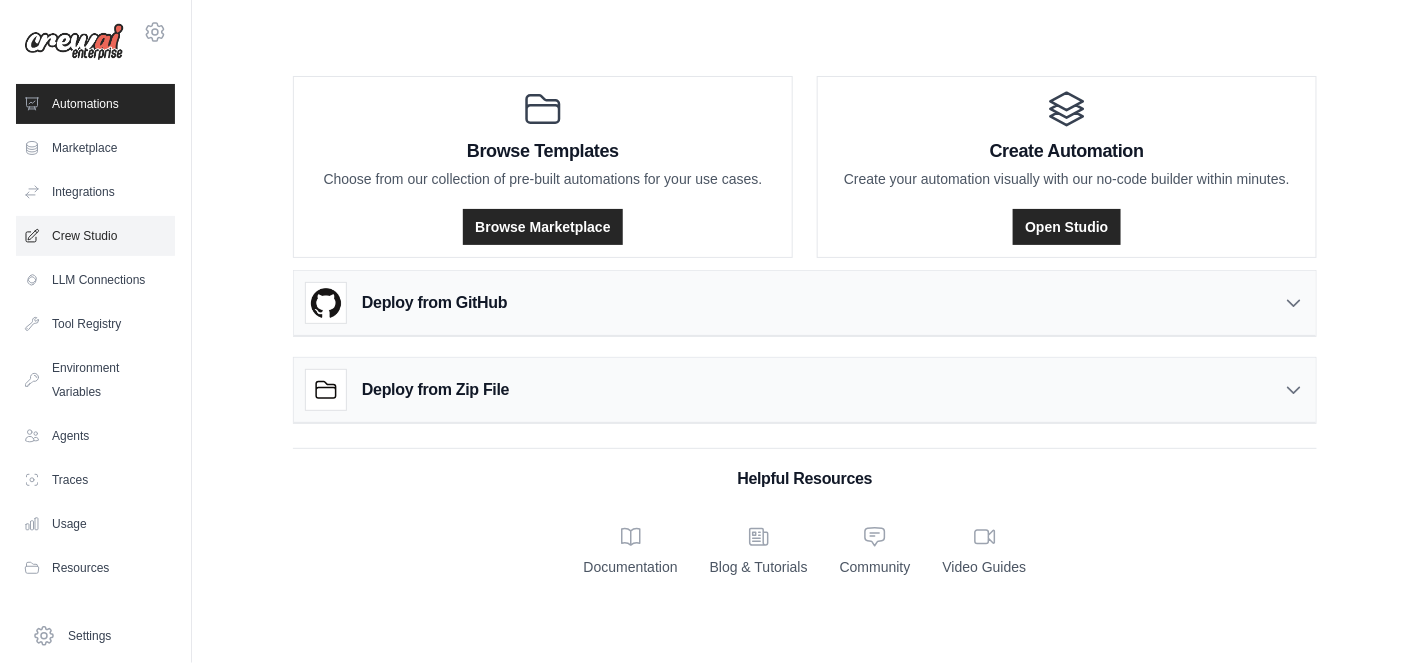 click on "Crew Studio" at bounding box center [95, 236] 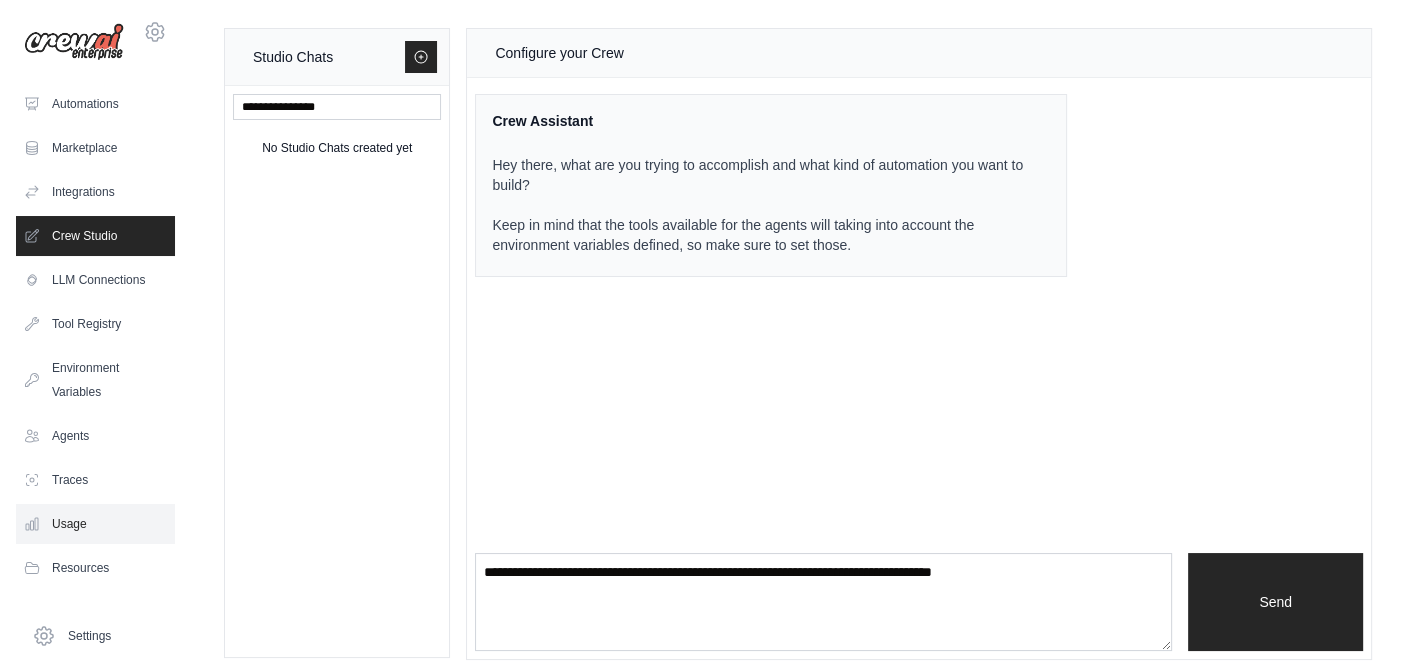 scroll, scrollTop: 53, scrollLeft: 0, axis: vertical 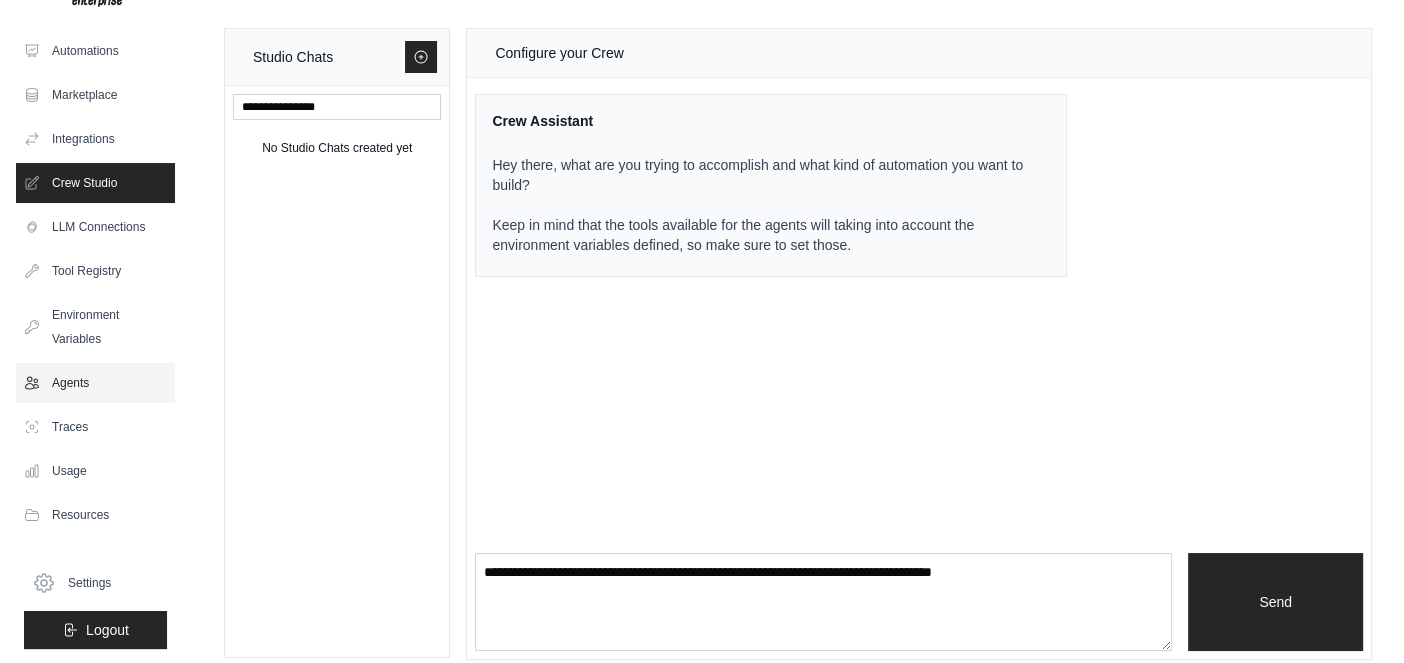 click on "Agents" at bounding box center [95, 383] 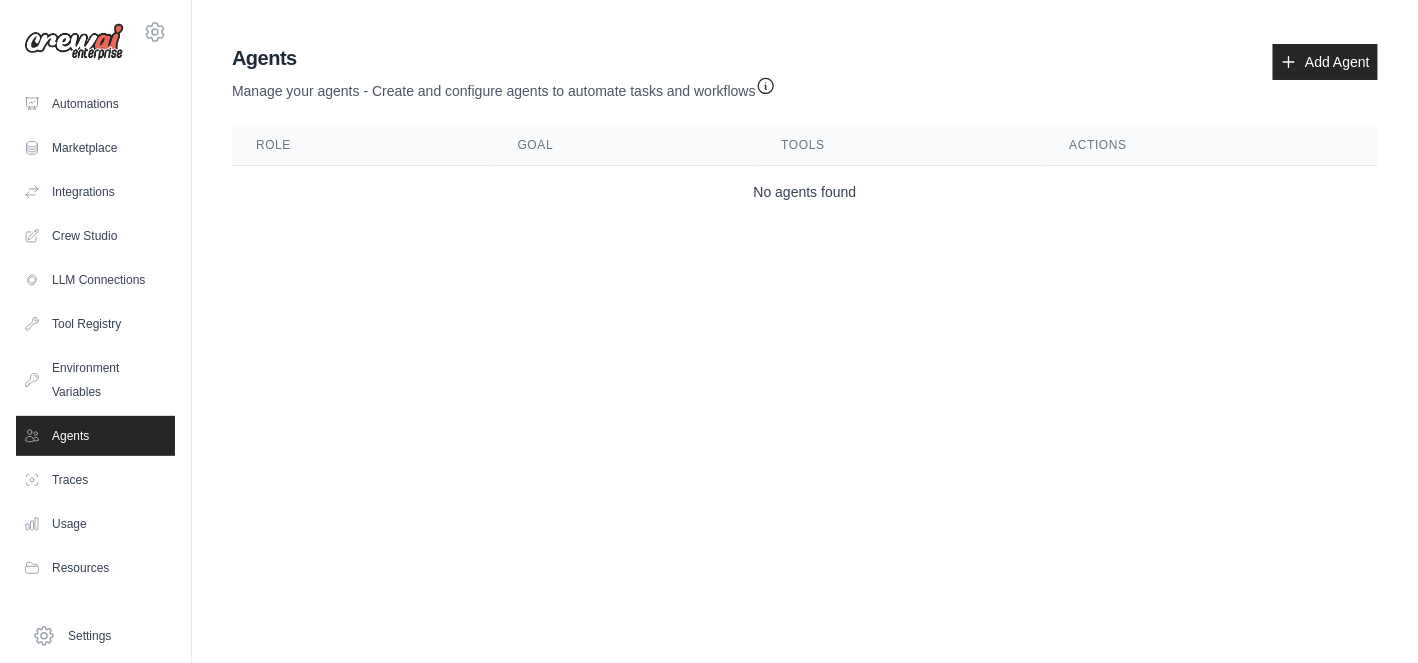 click on "Goal" at bounding box center (626, 145) 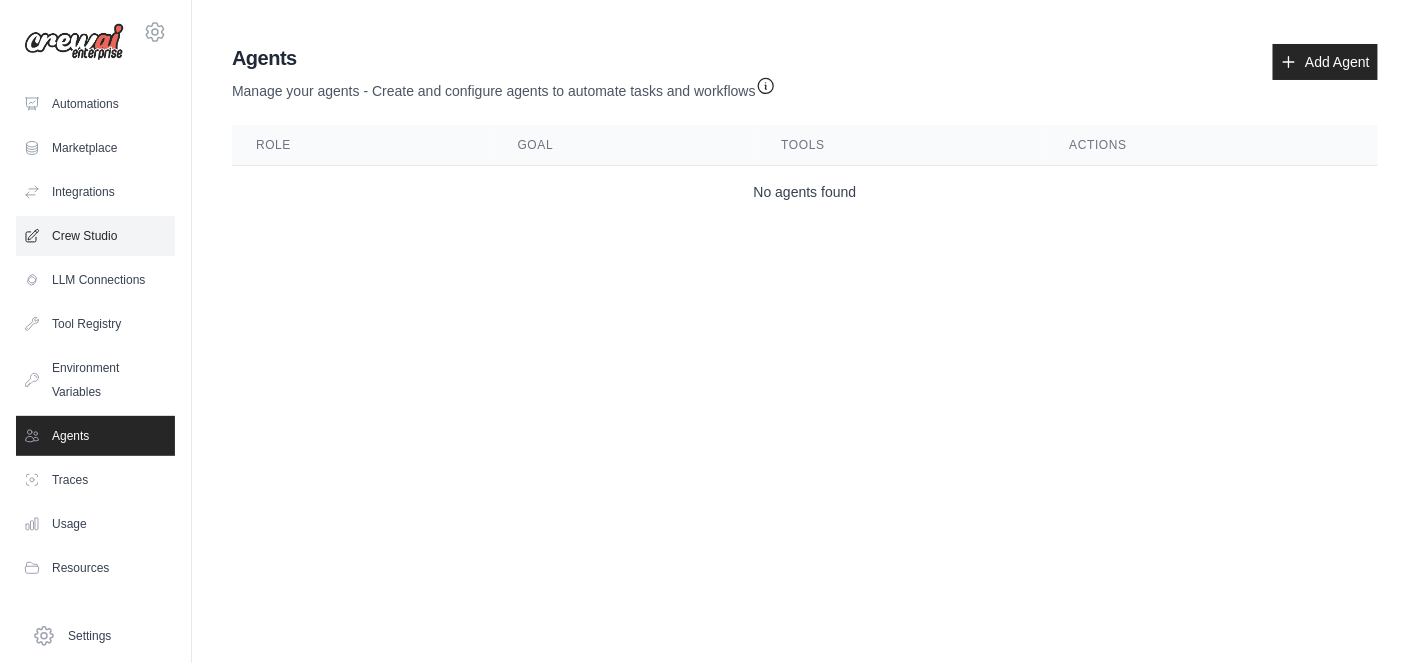 click on "Crew Studio" at bounding box center [95, 236] 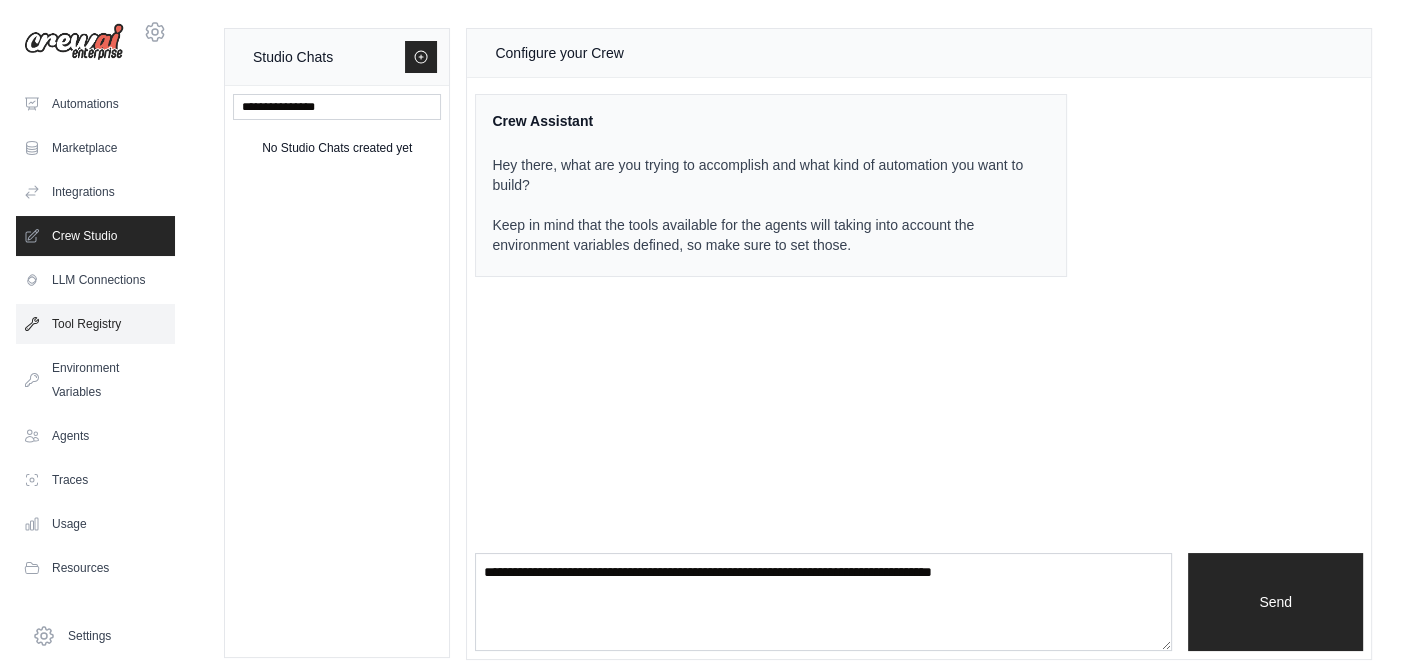 click on "Tool Registry" at bounding box center [95, 324] 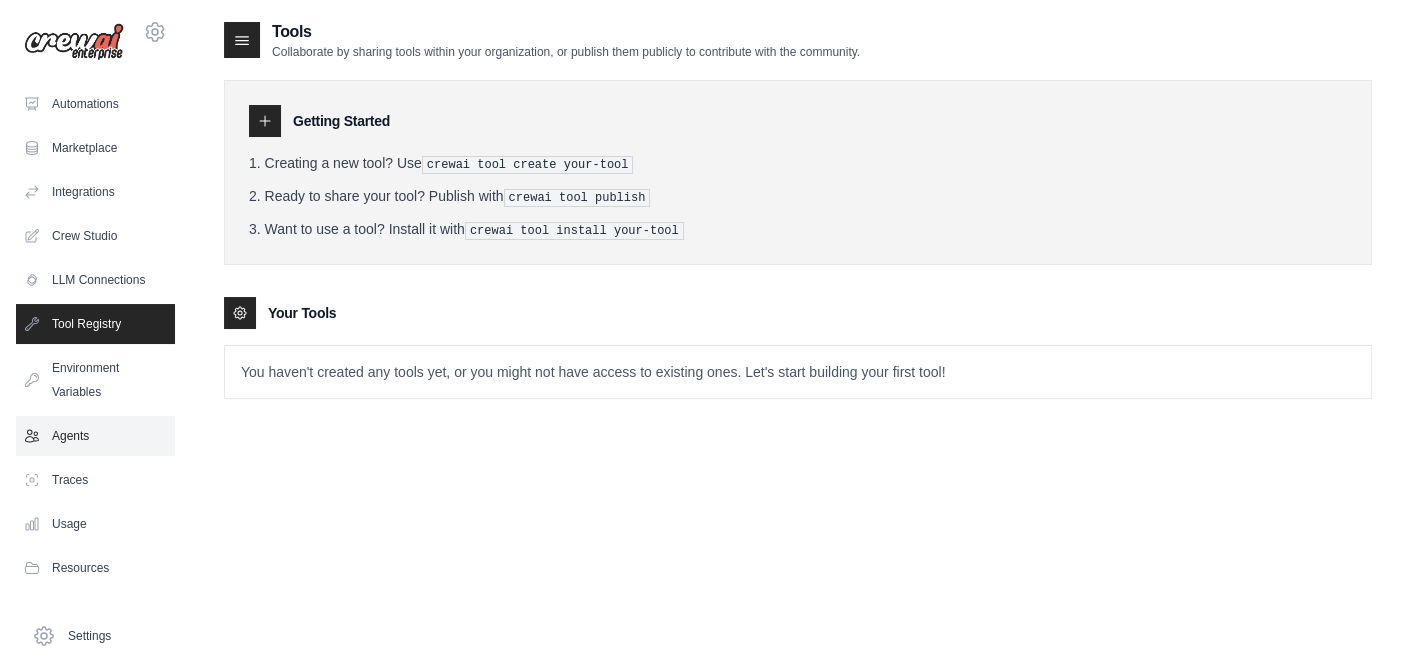 click on "Agents" at bounding box center [95, 436] 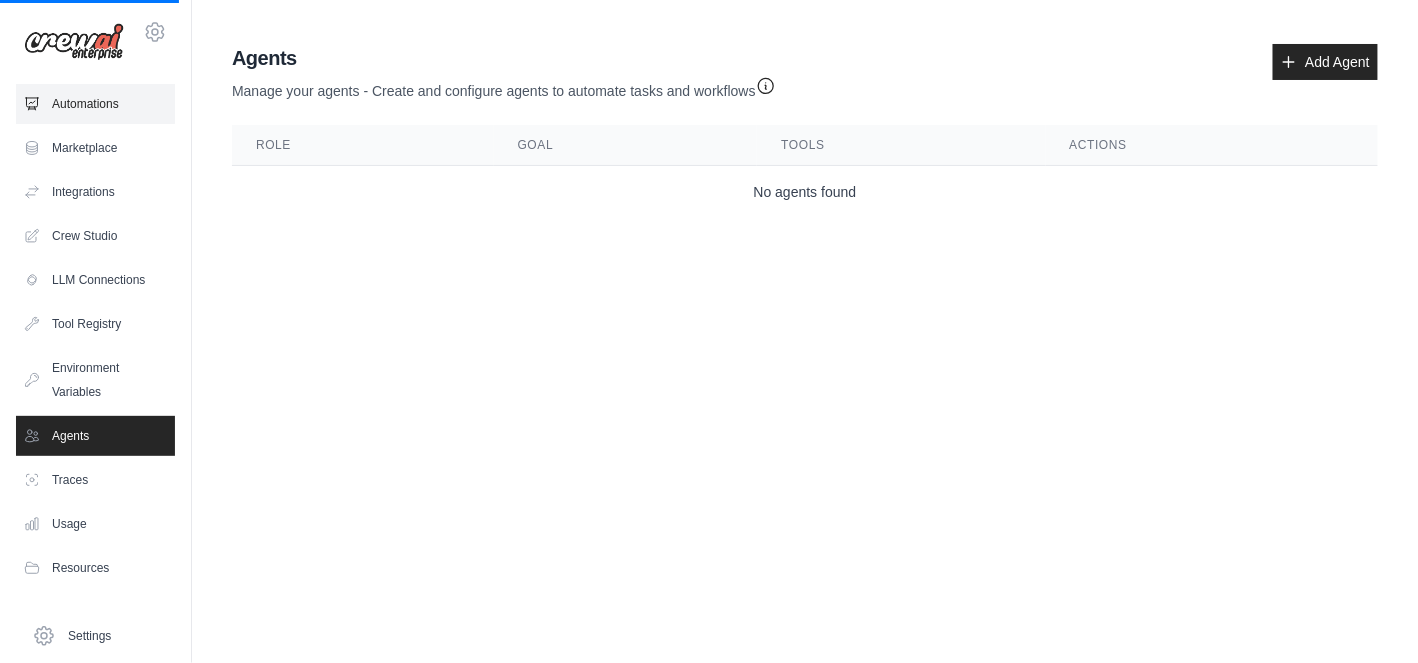 click on "Automations" at bounding box center [95, 104] 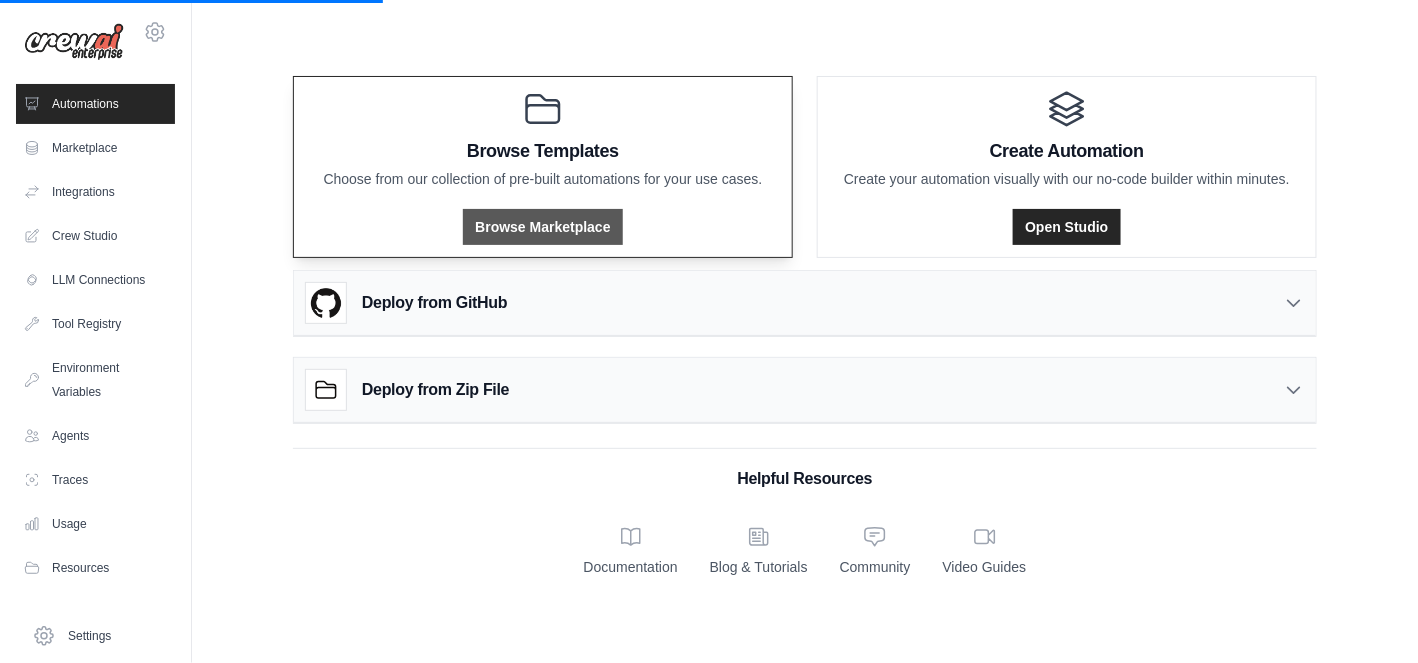 click on "Browse Marketplace" at bounding box center [542, 227] 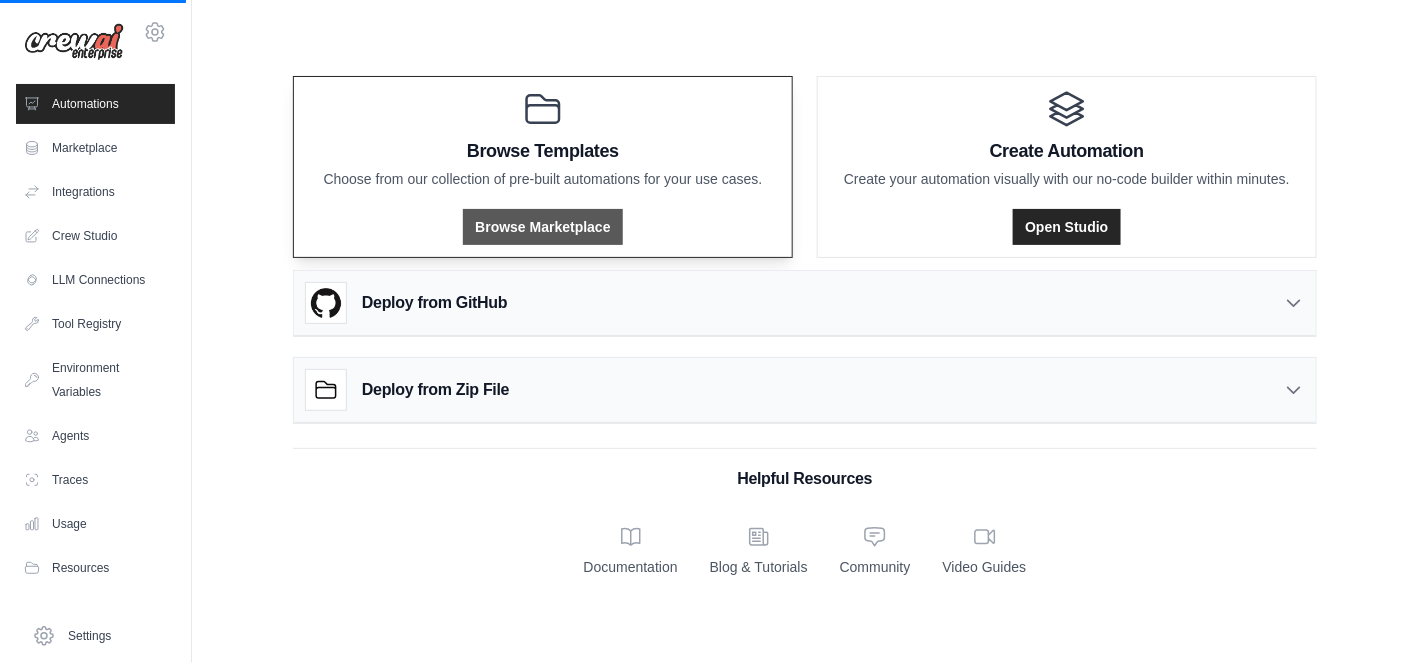 click on "Browse Marketplace" at bounding box center (542, 227) 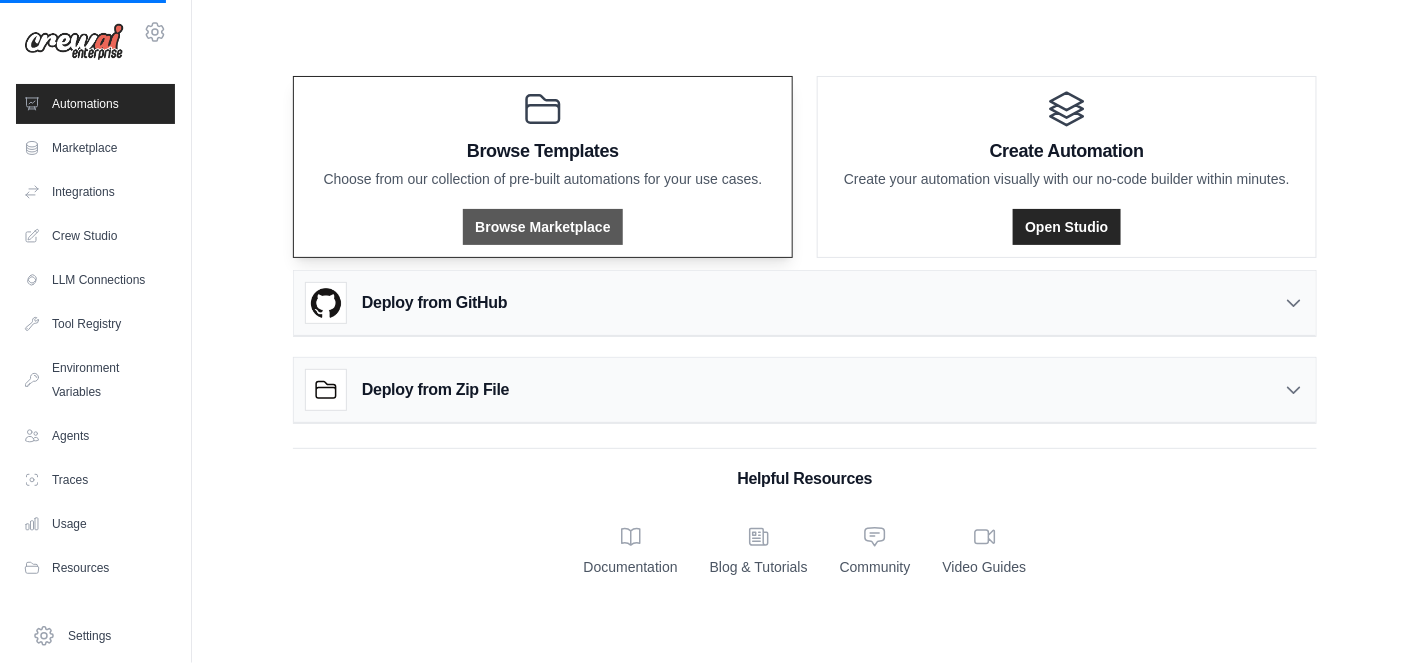 click on "Browse Marketplace" at bounding box center (542, 227) 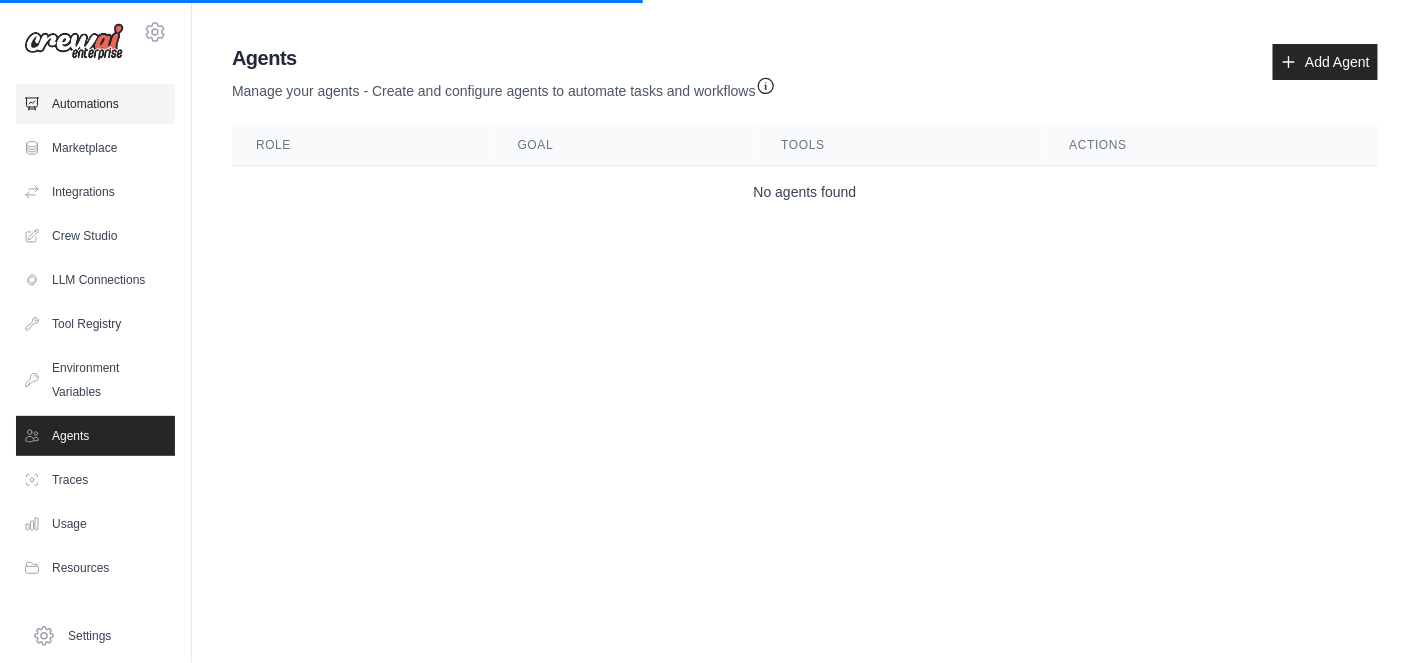 click on "Automations" at bounding box center (95, 104) 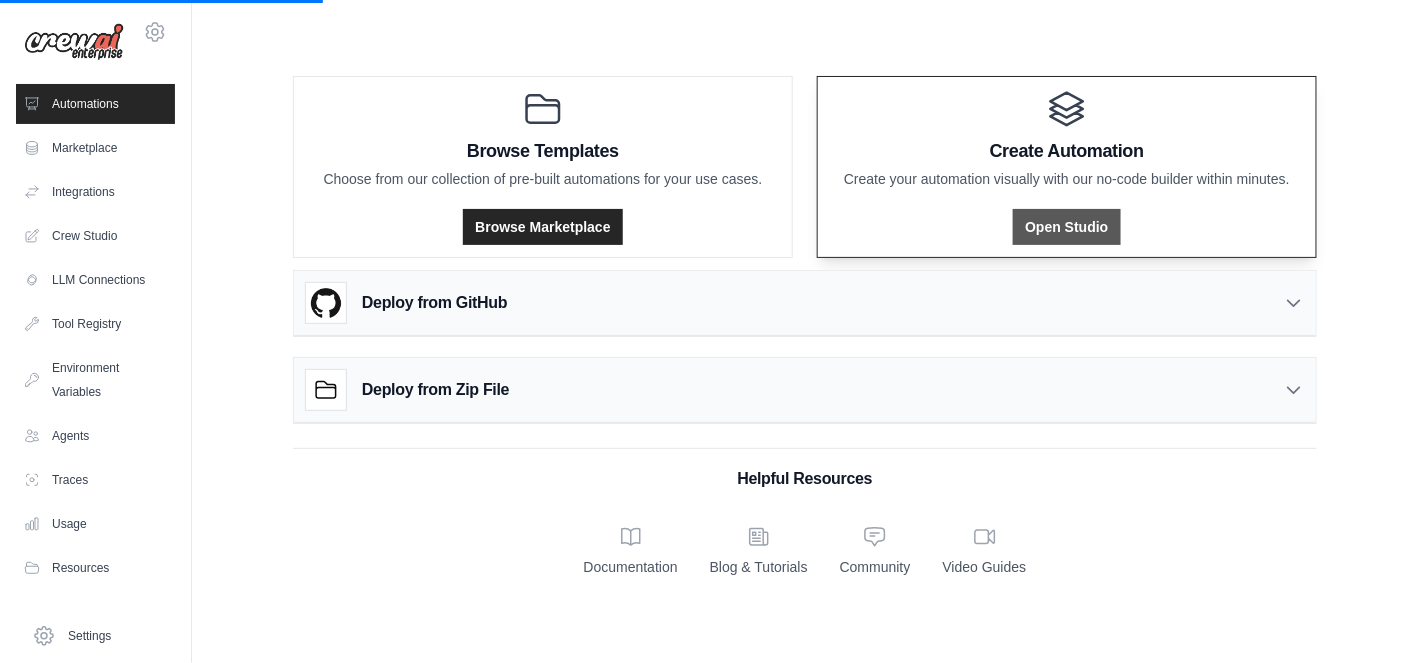 click on "Open Studio" at bounding box center (1066, 227) 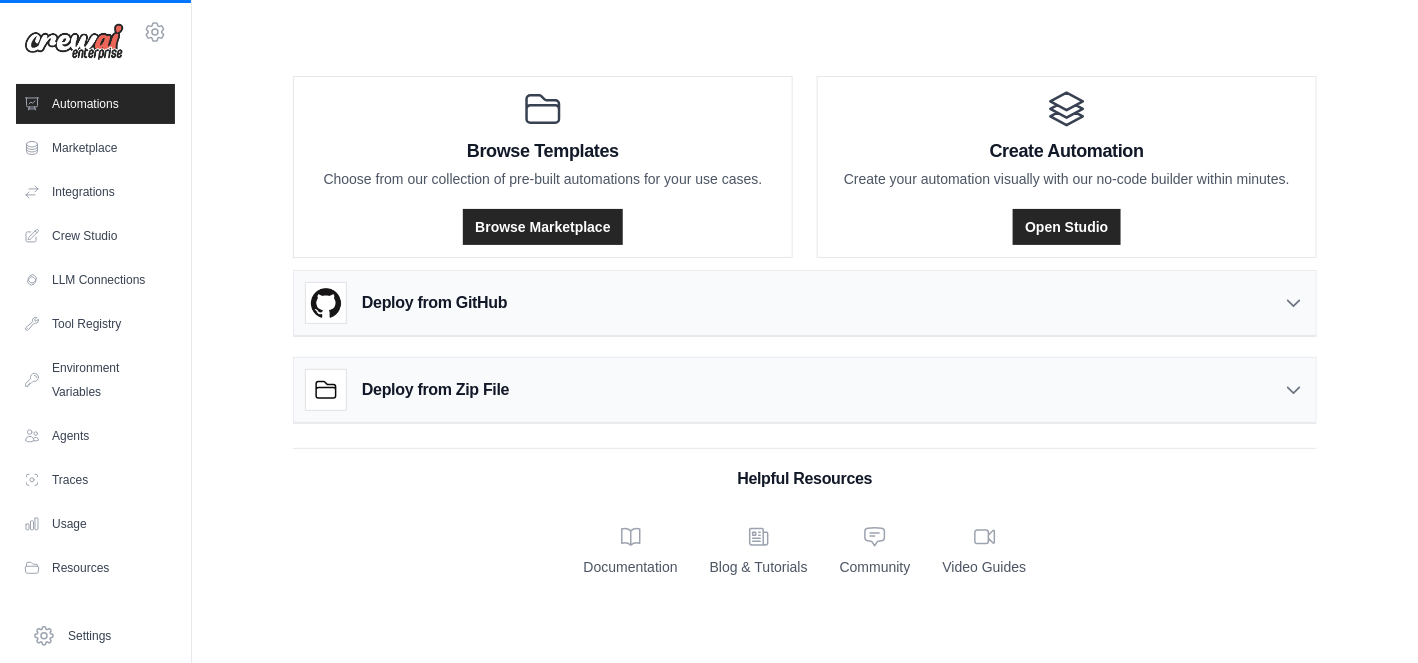 click on "Open Studio" at bounding box center [1066, 227] 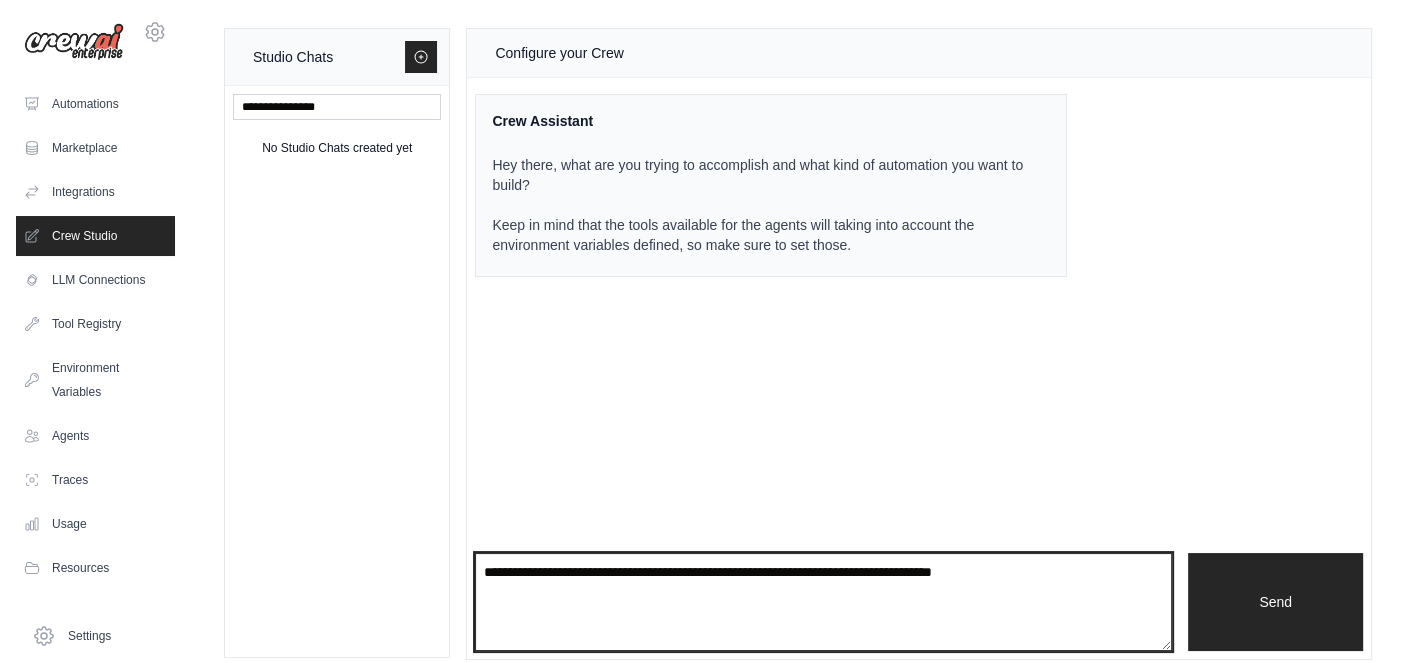 click at bounding box center (823, 602) 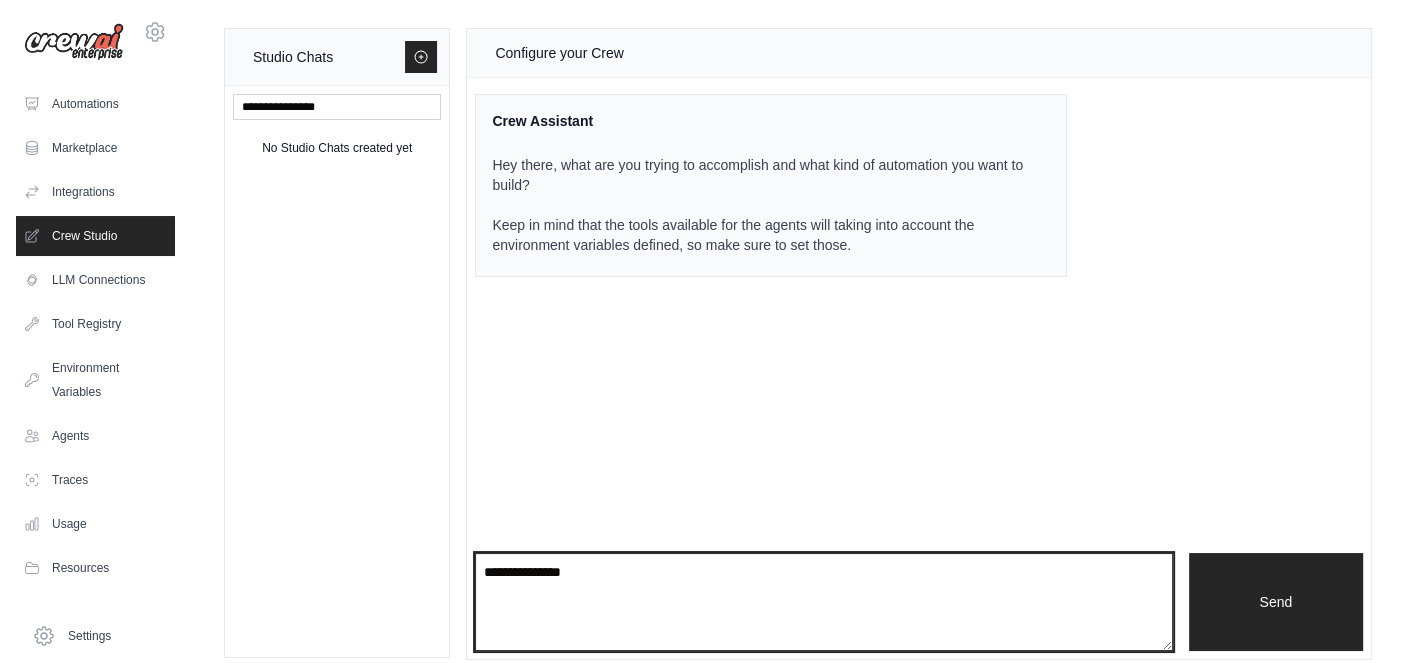 paste on "**********" 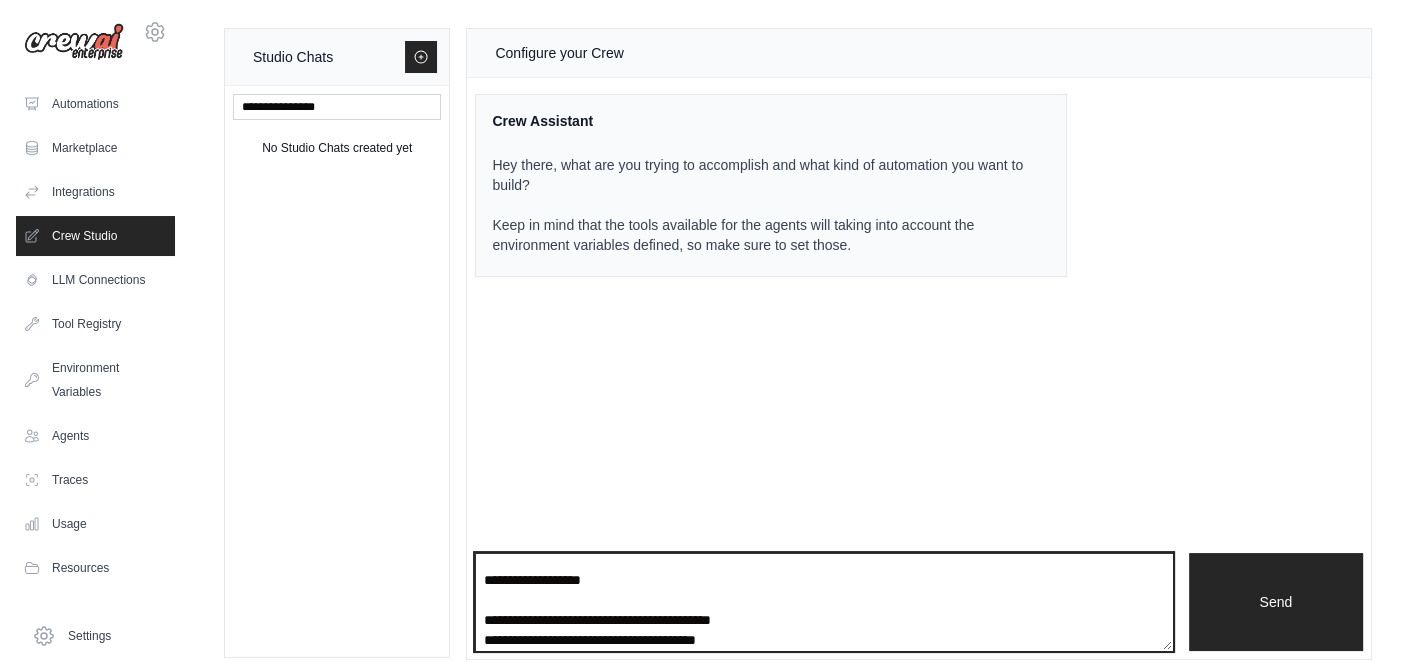 scroll, scrollTop: 779, scrollLeft: 0, axis: vertical 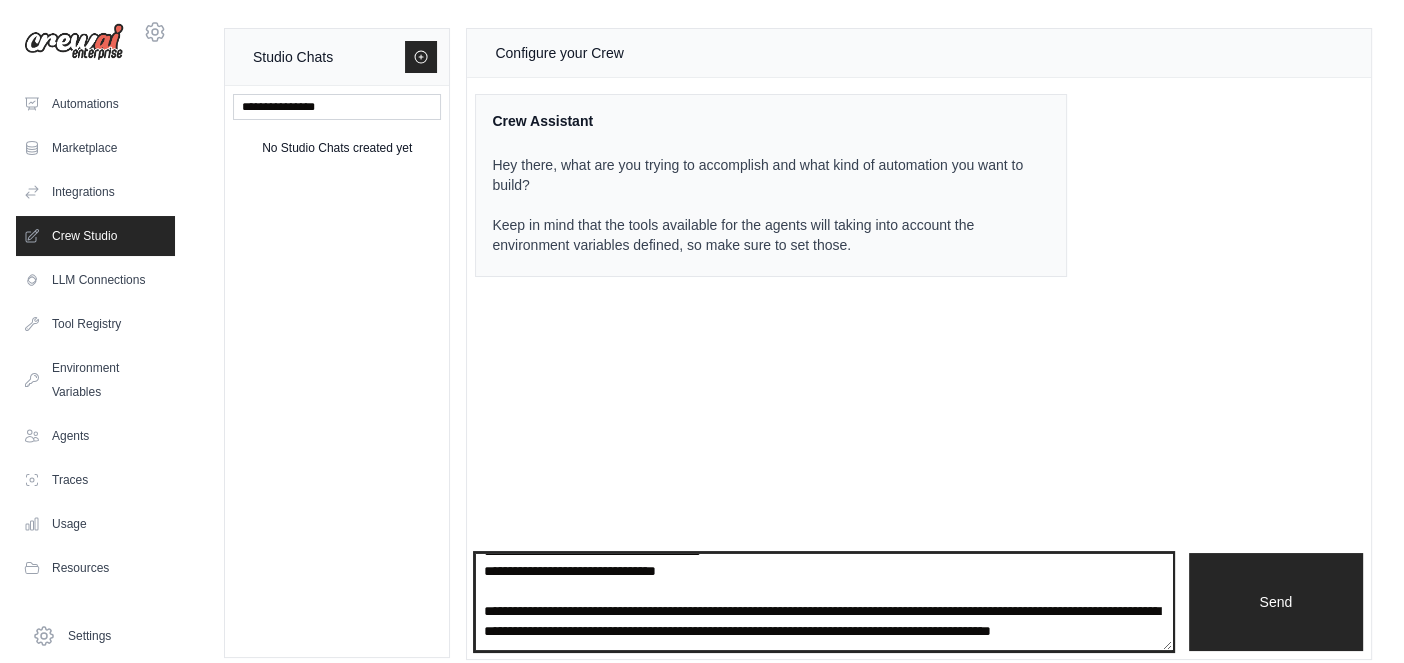paste on "**********" 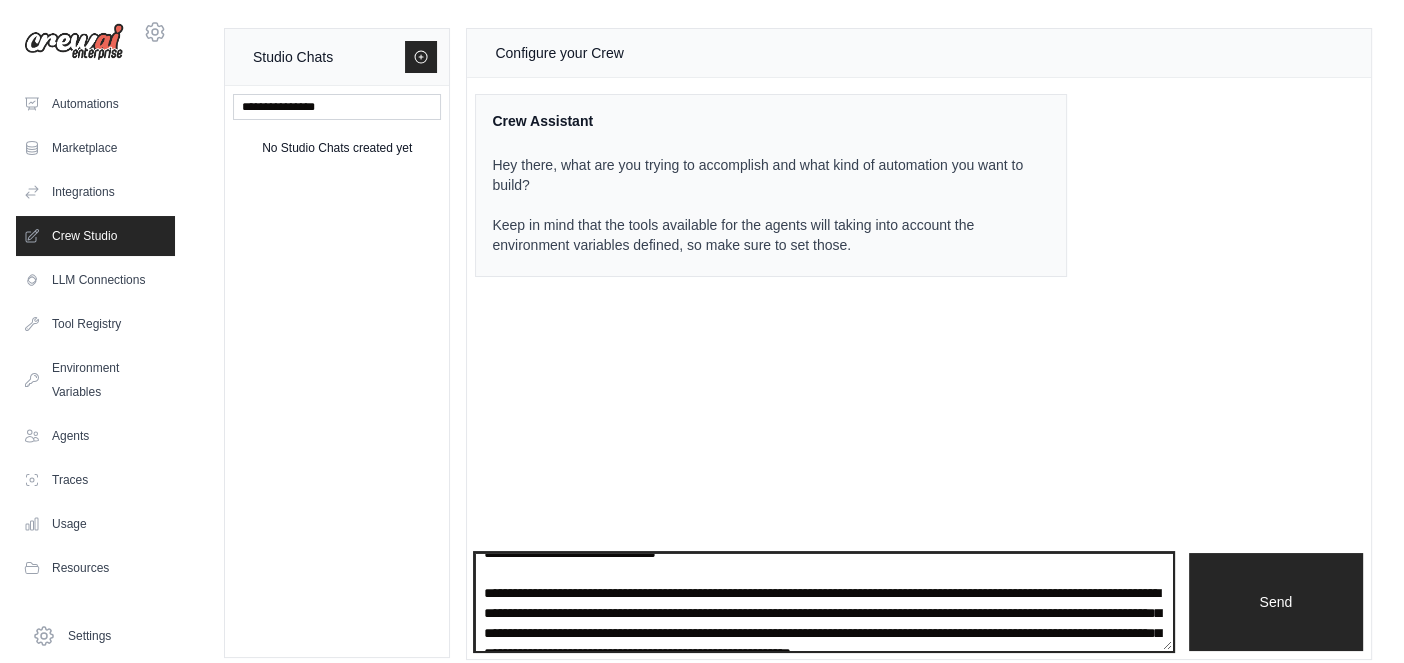 scroll, scrollTop: 810, scrollLeft: 0, axis: vertical 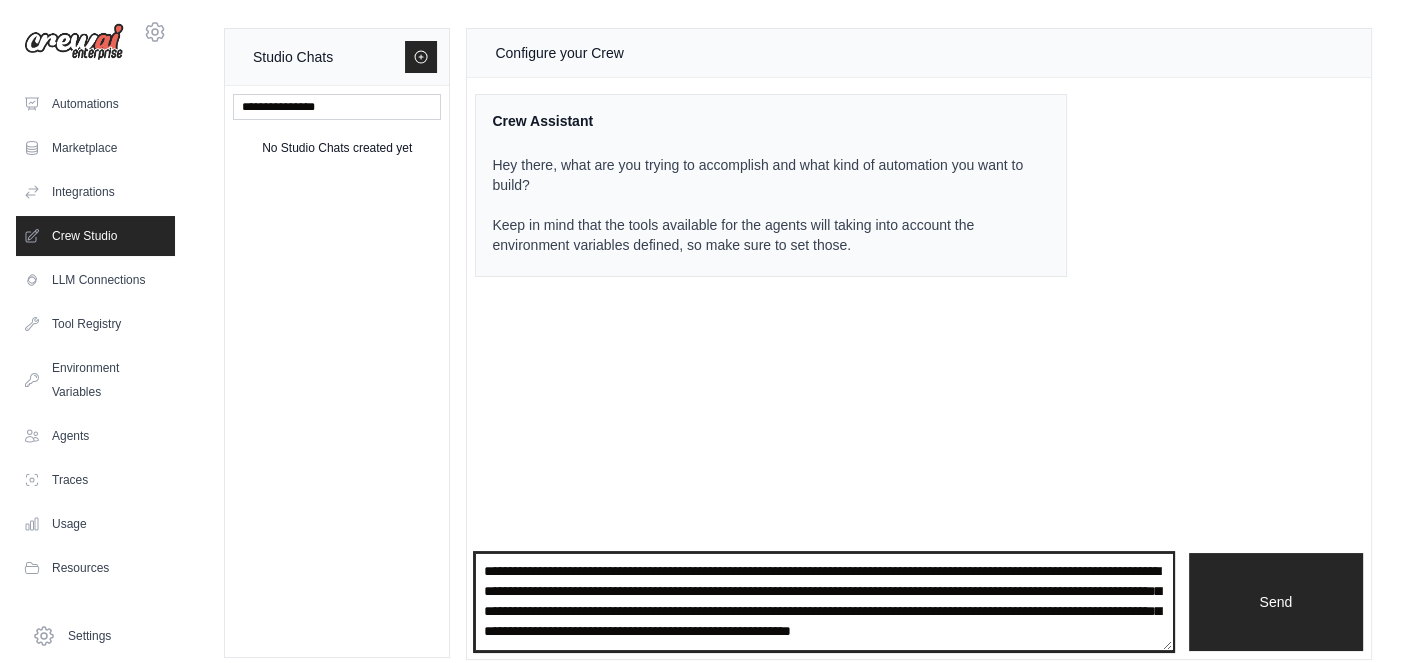 click at bounding box center [823, 601] 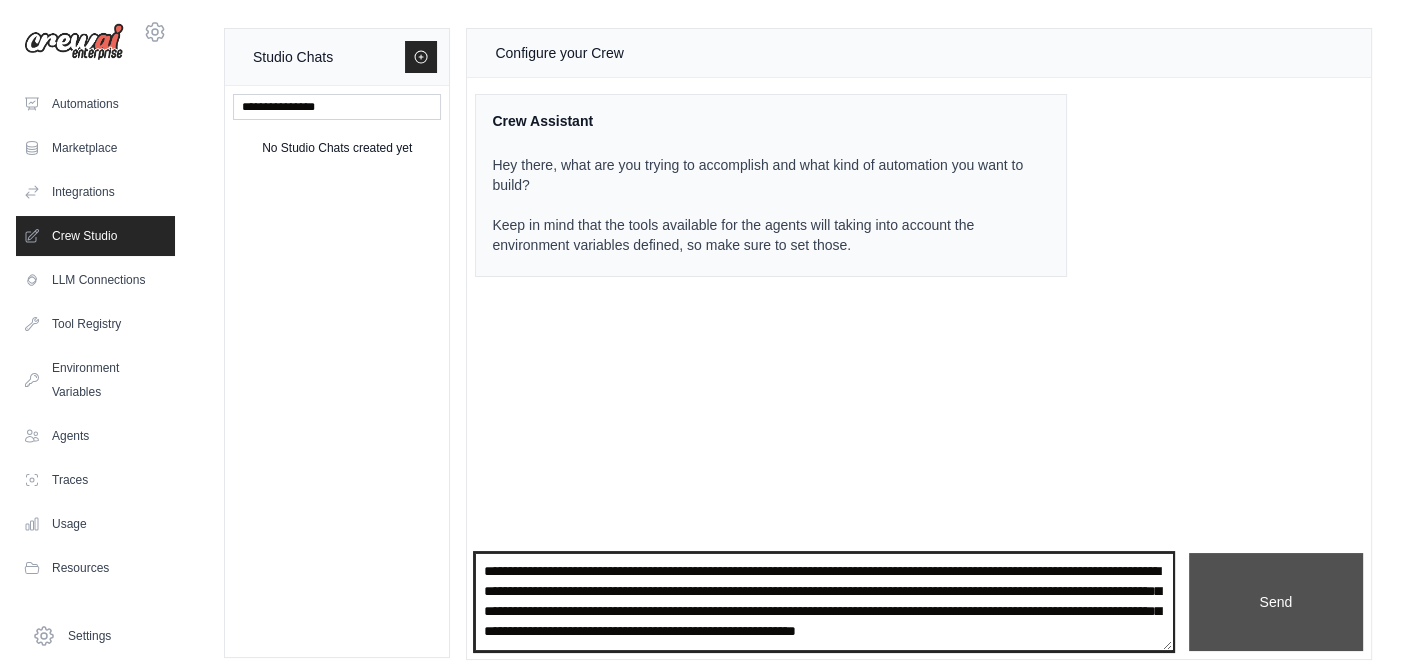 type on "**********" 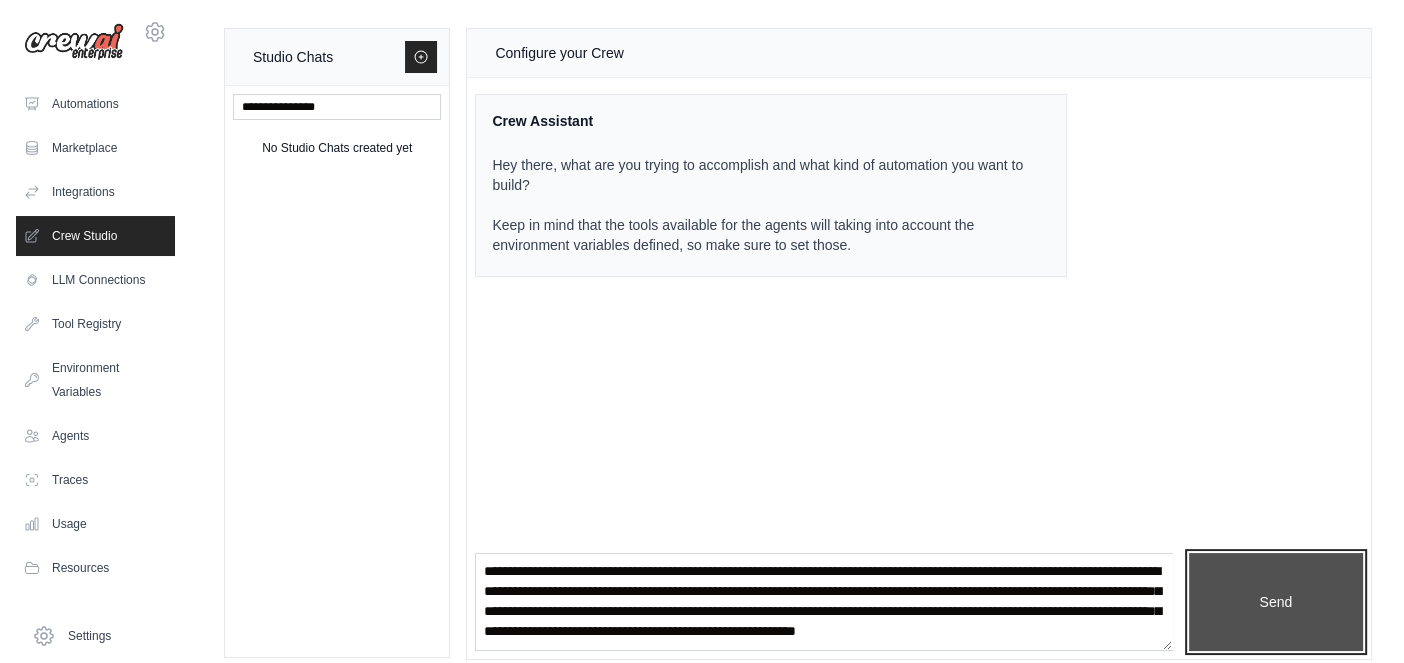 click on "Send" at bounding box center [1276, 601] 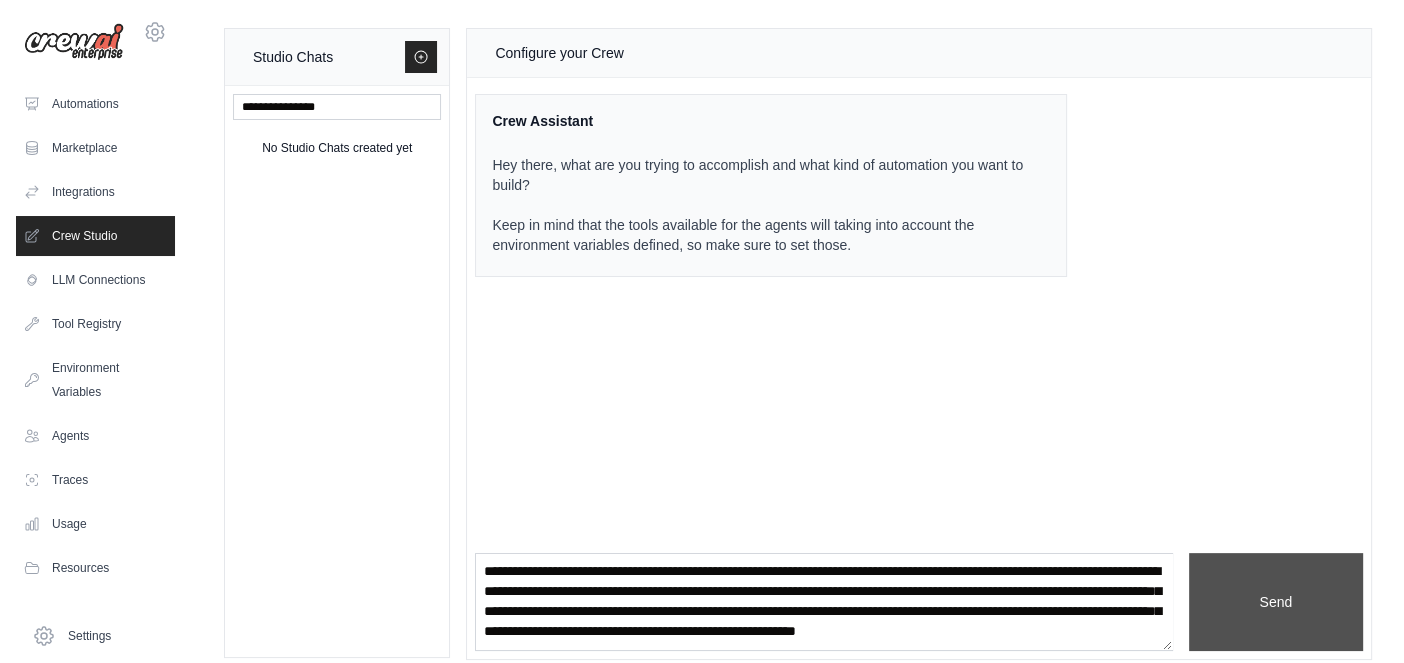 scroll, scrollTop: 0, scrollLeft: 0, axis: both 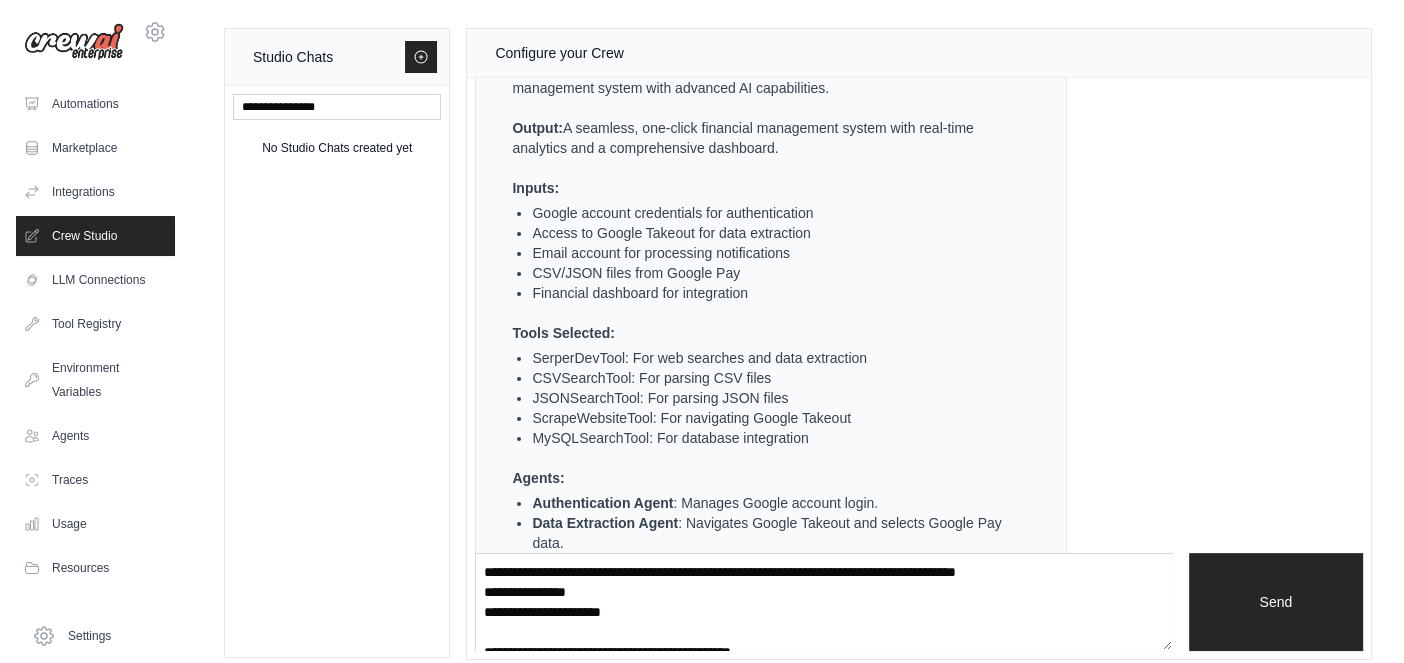 click on "Creating a comprehensive AI-powered automated financial management system like "FinSight" or "Aura Wealth" is an ambitious and exciting project! Let's break down the steps to build this system using CrewAI and then explore how to transition it into a mobile application.
Automation Plan:
This plan outlines the creation of a fully automated financial management system with advanced AI capabilities.
Output:
A seamless, one-click financial management system with real-time analytics and a comprehensive dashboard.
Inputs:
[USERNAME] credentials for authentication Access to Google Takeout for data extraction Email account for processing notifications CSV/JSON files from Google Pay Financial dashboard for integration
Tools Selected:
SerperDevTool: For web searches and data extraction CSVSearchTool: For parsing CSV files JSONSearchTool: For parsing JSON files ScrapeWebsiteTool: For navigating Google Takeout MySQLSearchTool: For database integration
Agents:
Authentication Agent" at bounding box center (759, 610) 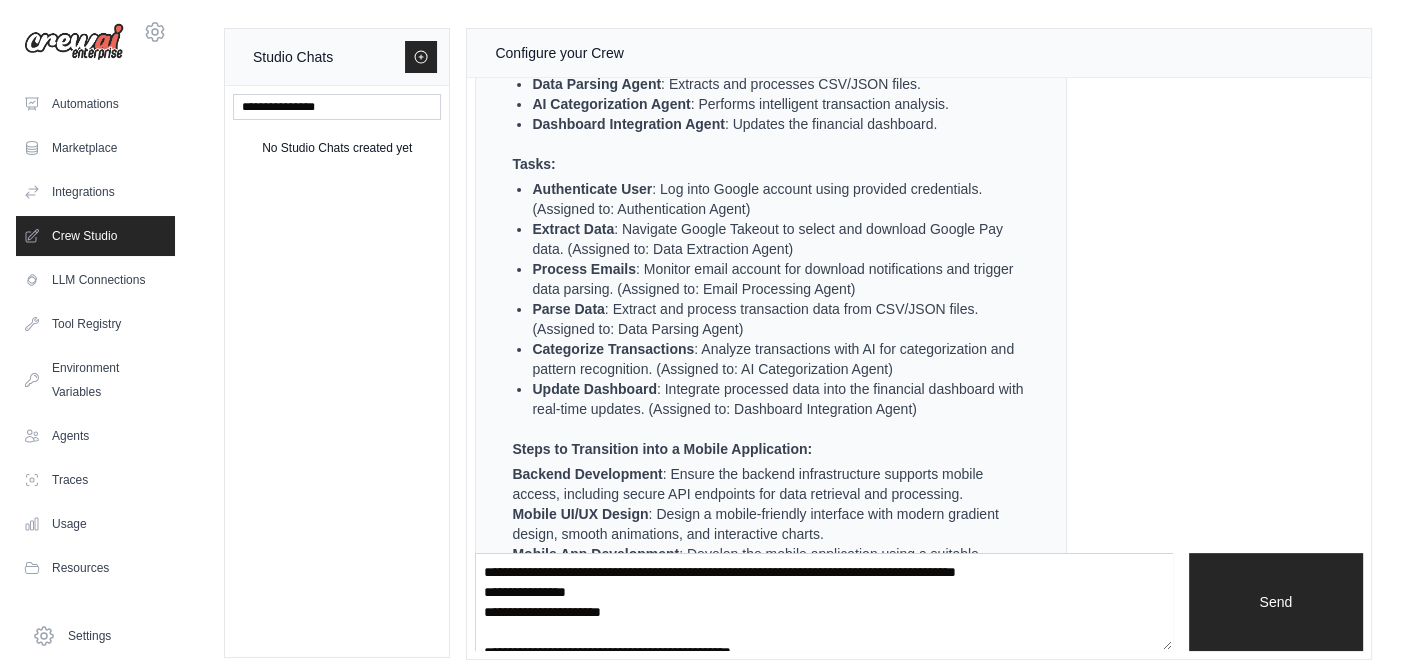 scroll, scrollTop: 1914, scrollLeft: 0, axis: vertical 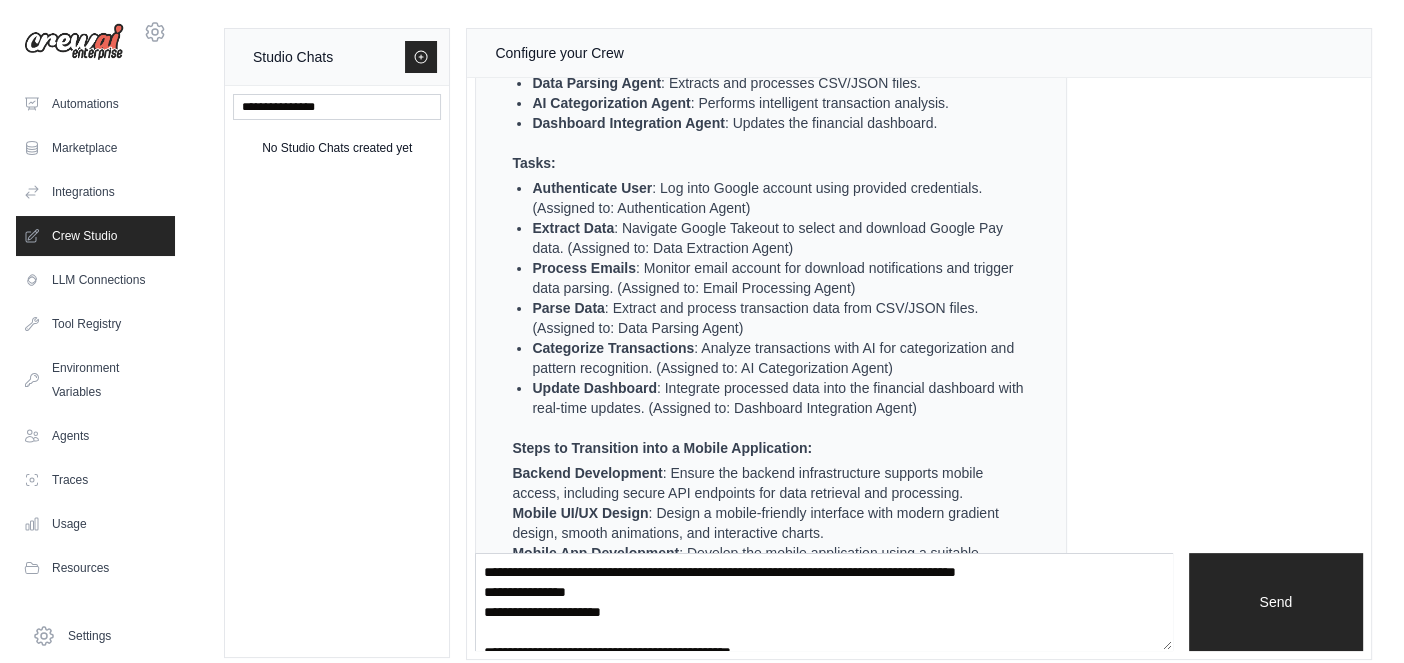 click on "Update Dashboard : Integrate processed data into the financial dashboard with real-time updates. (Assigned to: Dashboard Integration Agent)" at bounding box center (779, 398) 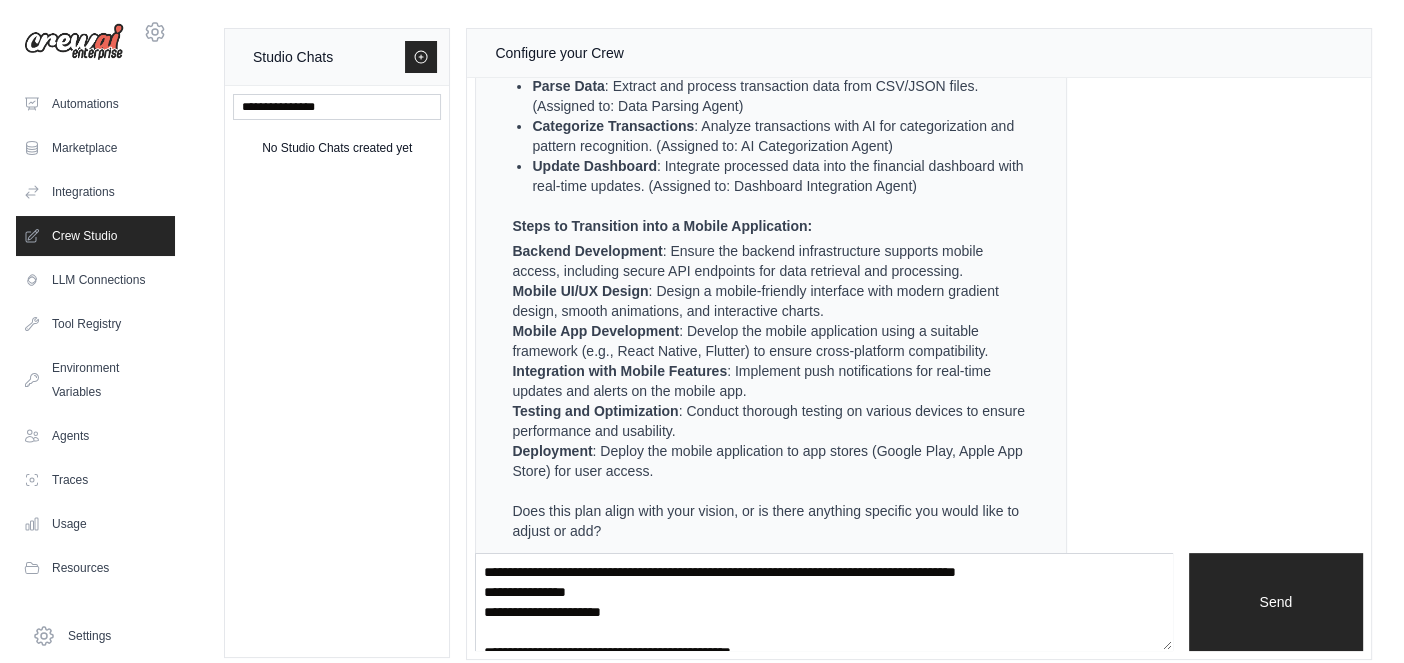 scroll, scrollTop: 2159, scrollLeft: 0, axis: vertical 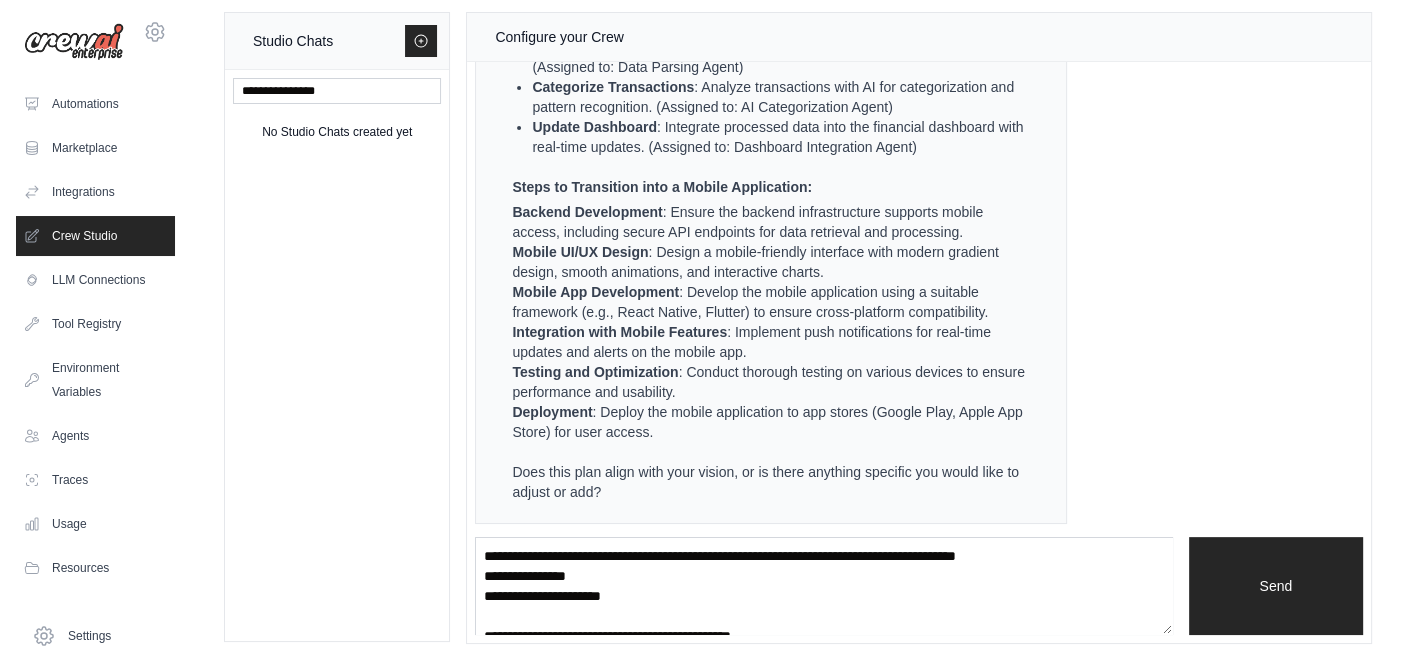 click on "Testing and Optimization : Conduct thorough testing on various devices to ensure performance and usability." at bounding box center (769, 382) 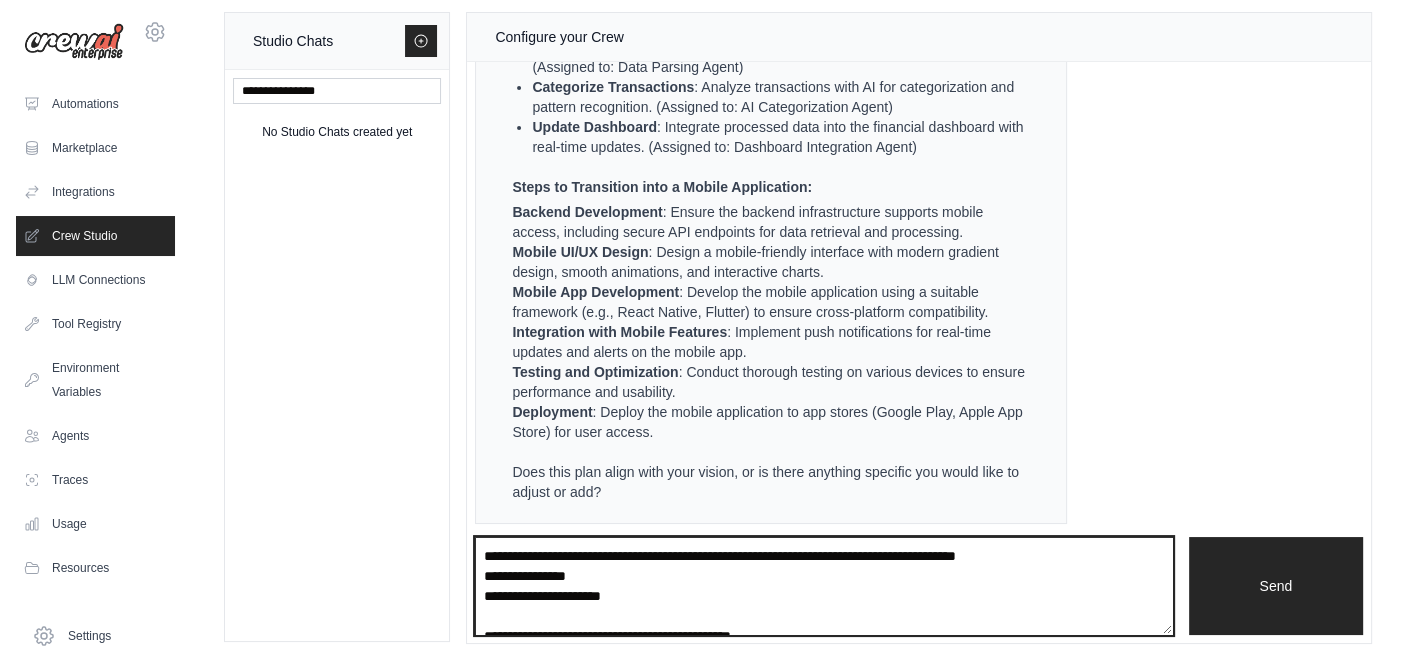 click at bounding box center (823, 585) 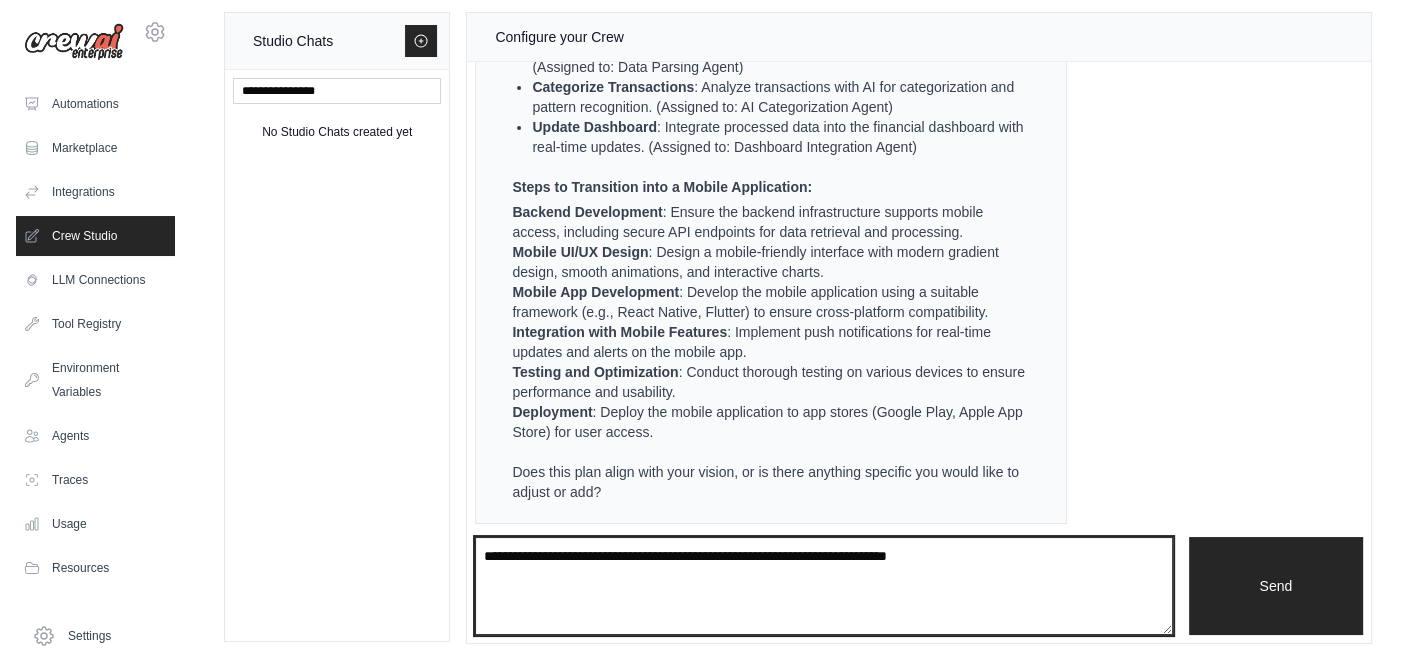paste on "**********" 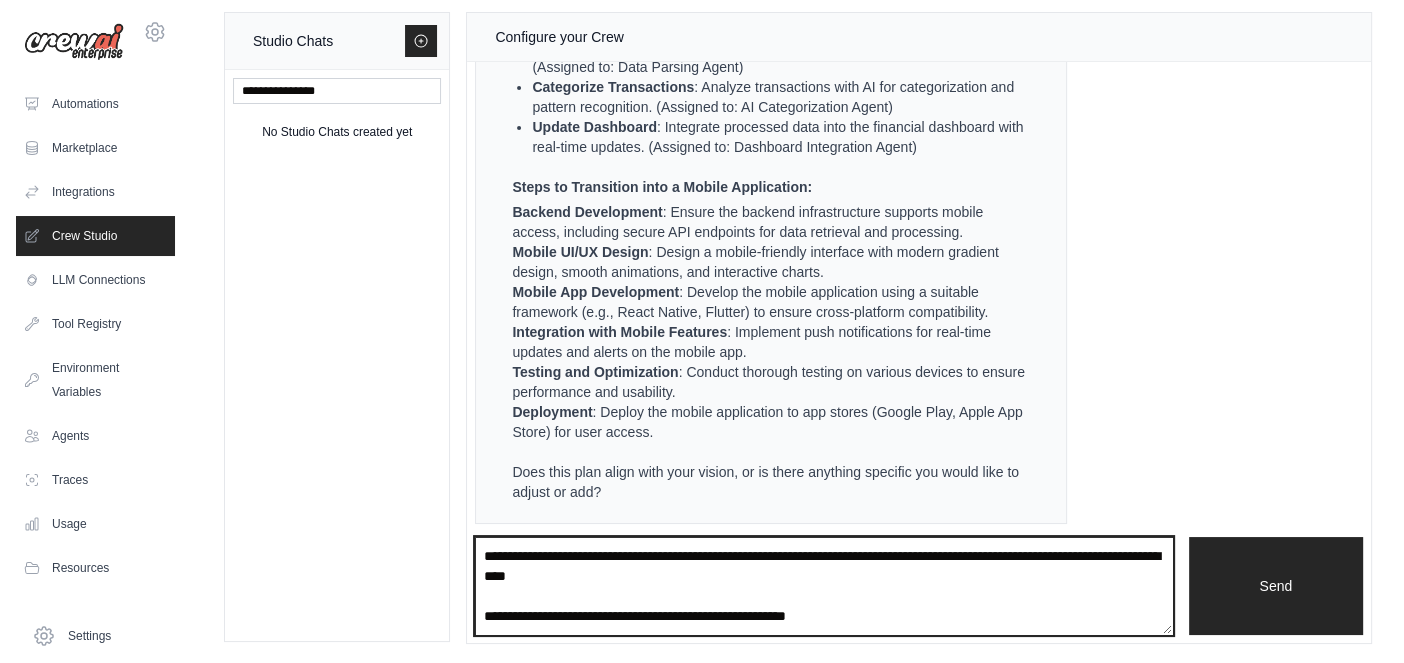 click on "**********" at bounding box center (823, 585) 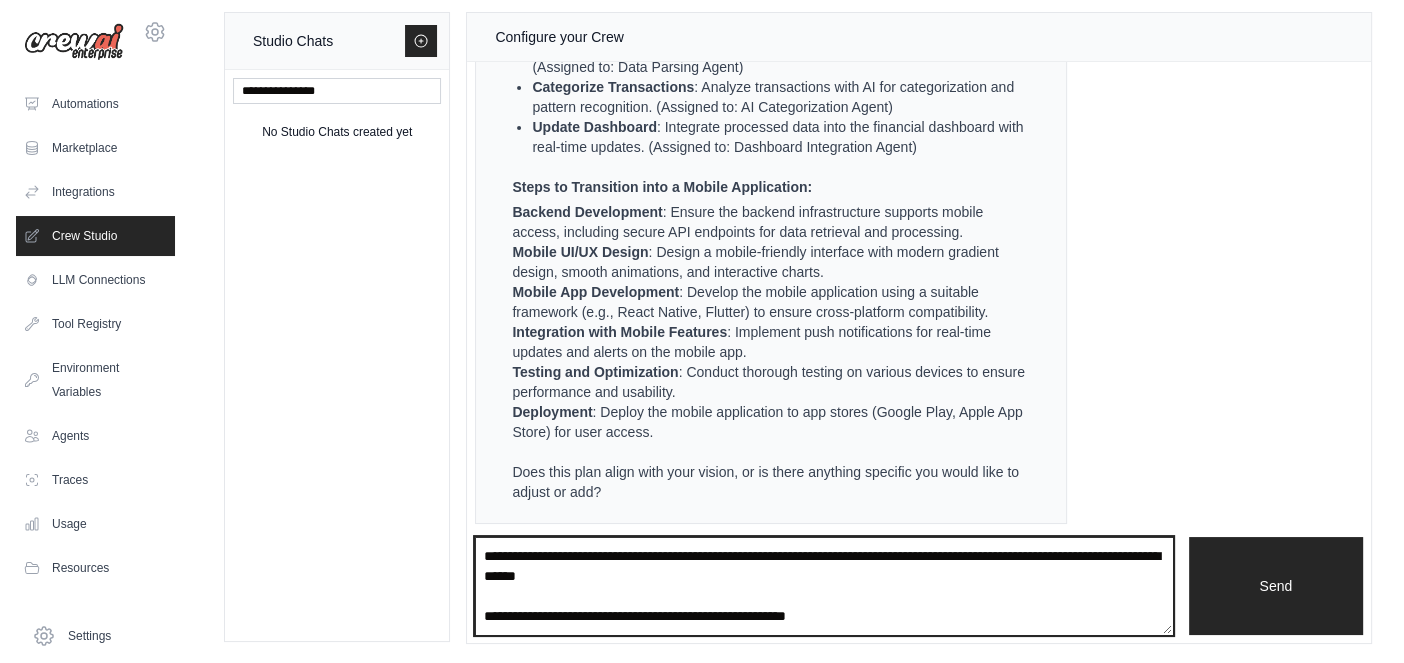 click on "**********" at bounding box center (823, 585) 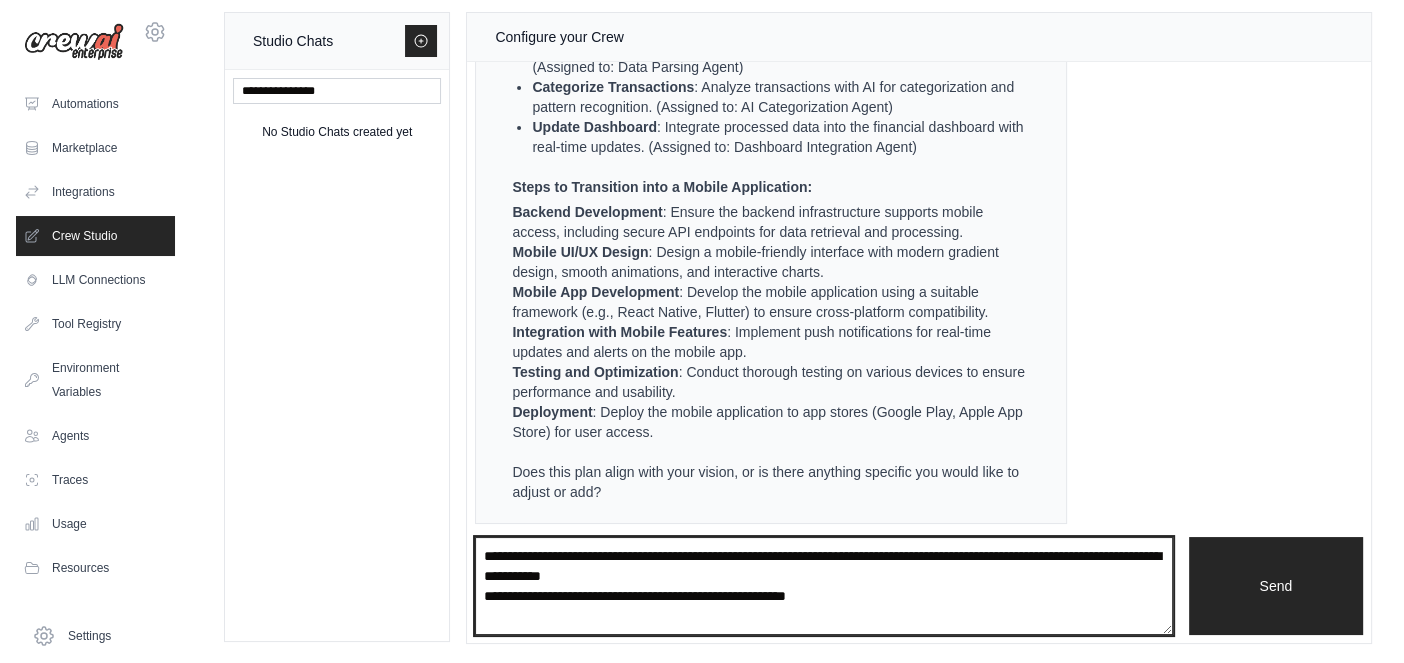 click on "**********" at bounding box center (823, 585) 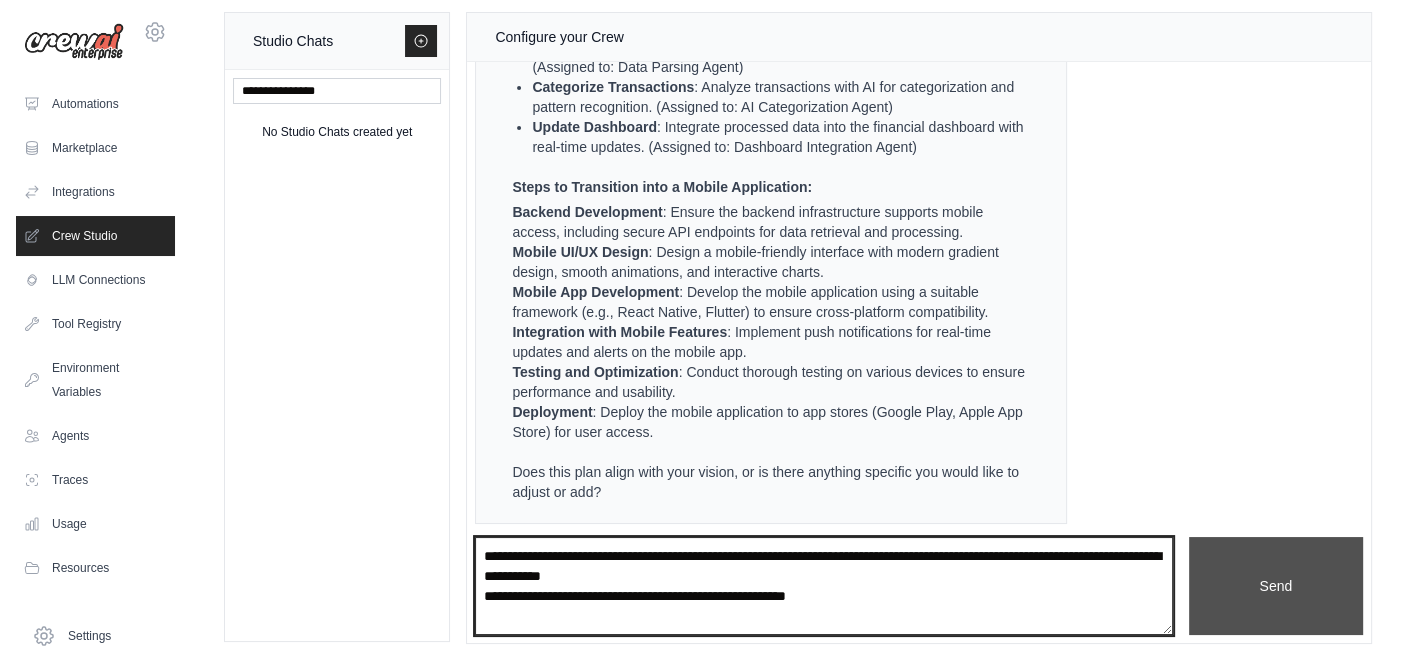 type on "**********" 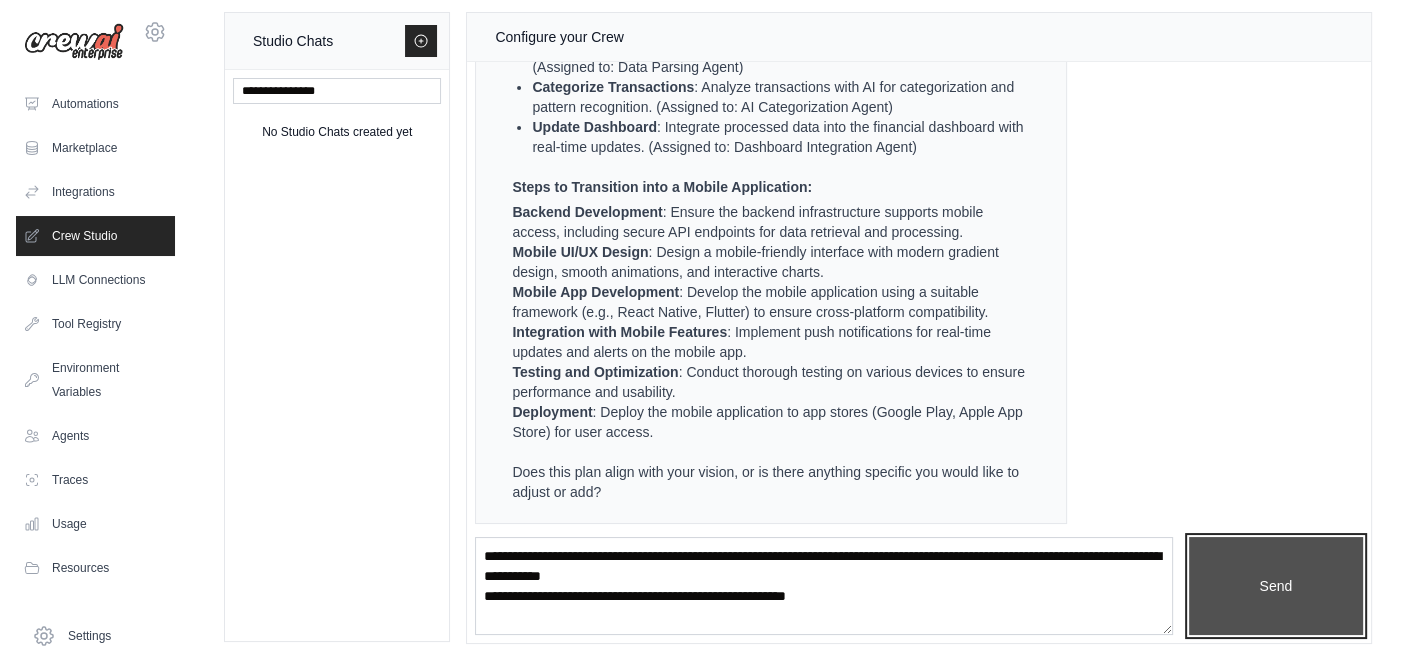 click on "Send" at bounding box center (1276, 585) 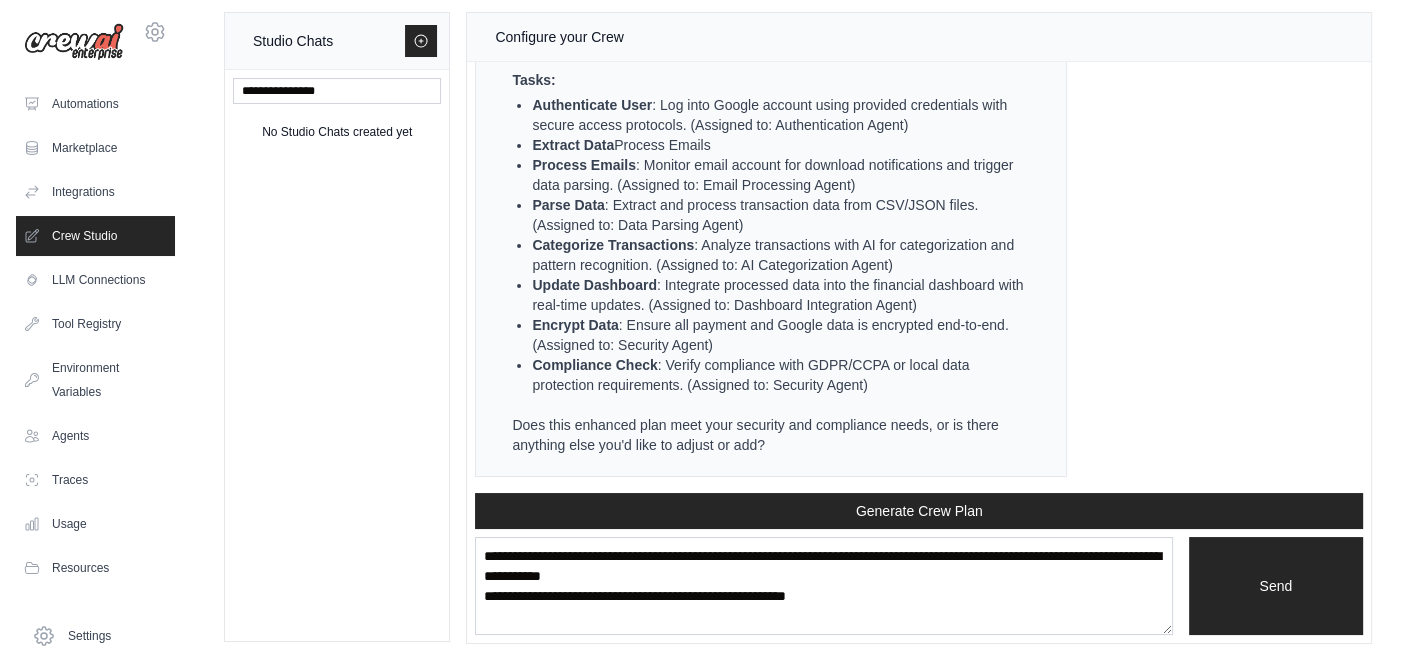 scroll, scrollTop: 3598, scrollLeft: 0, axis: vertical 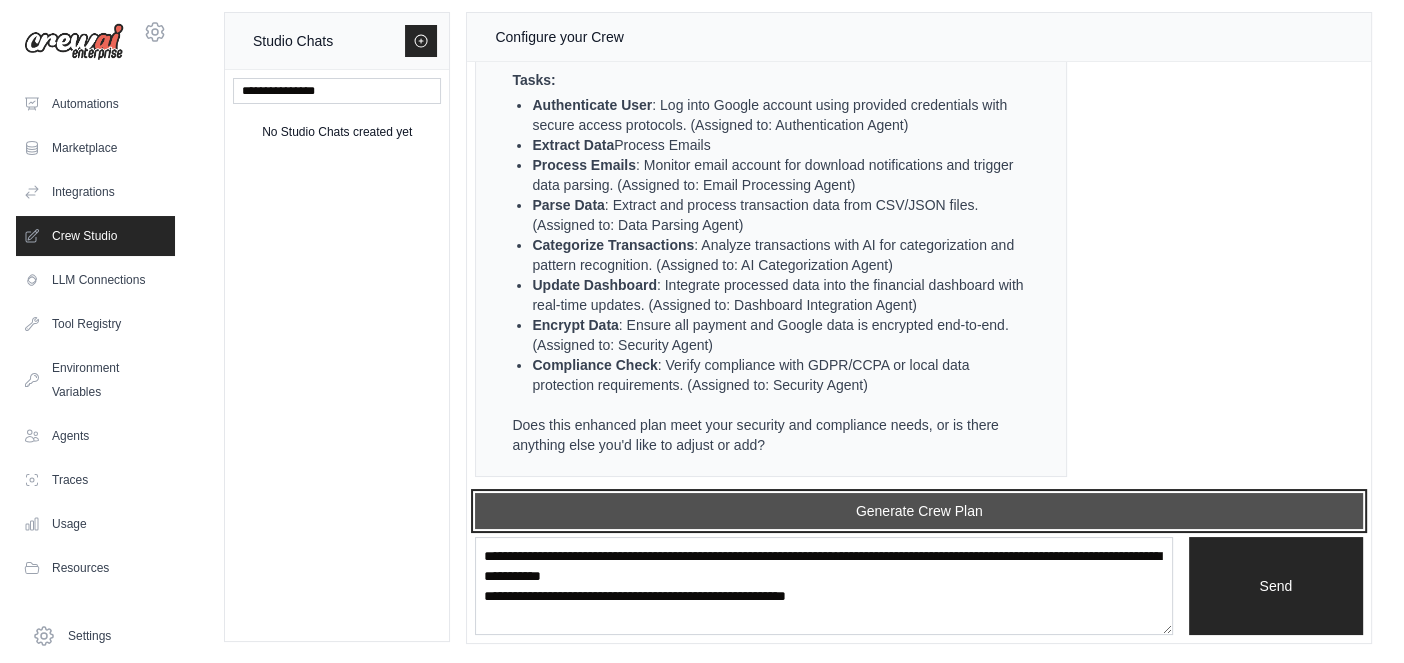 click on "Generate Crew Plan" at bounding box center (919, 511) 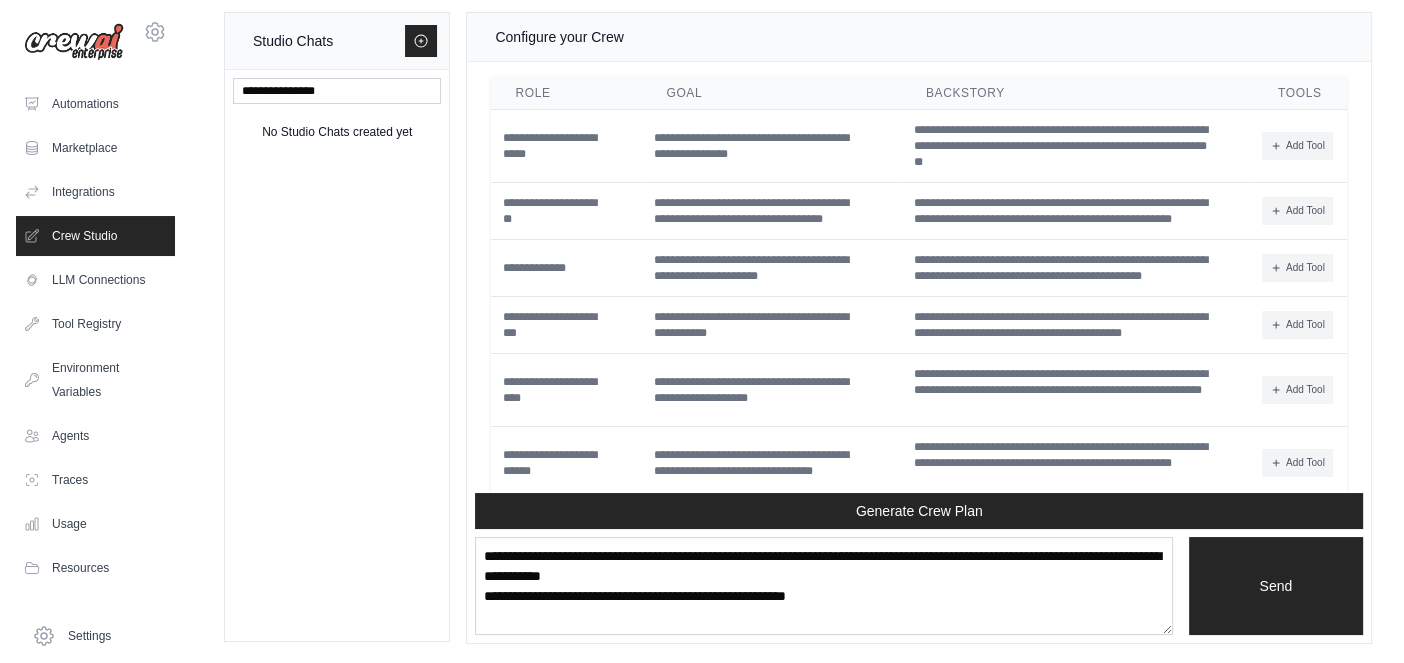scroll, scrollTop: 4184, scrollLeft: 0, axis: vertical 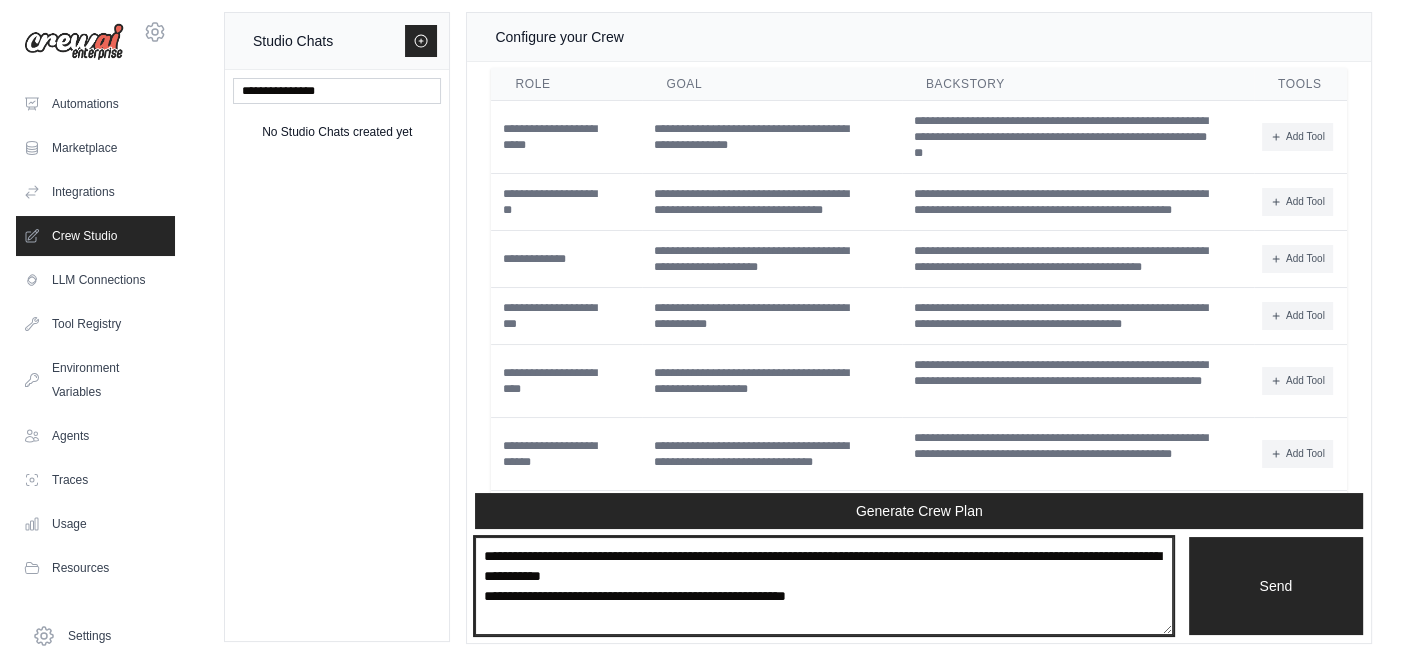 click on "**********" at bounding box center [823, 585] 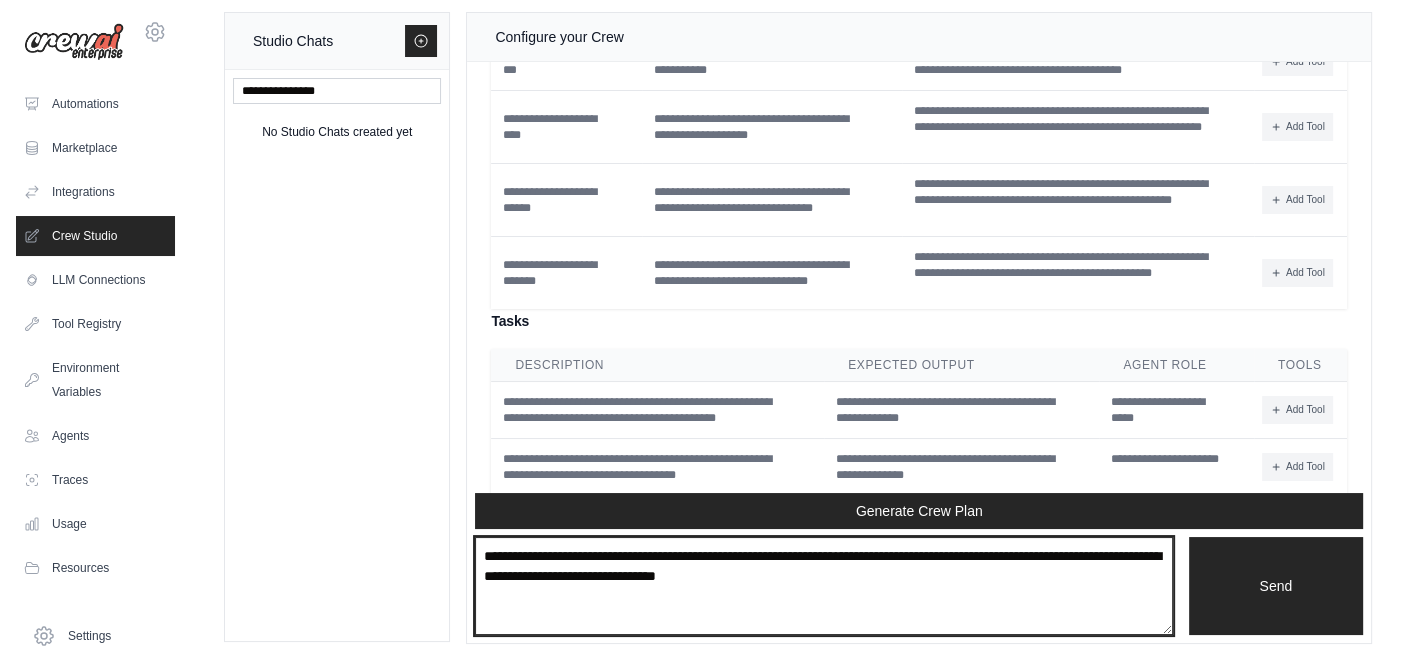 scroll, scrollTop: 4440, scrollLeft: 0, axis: vertical 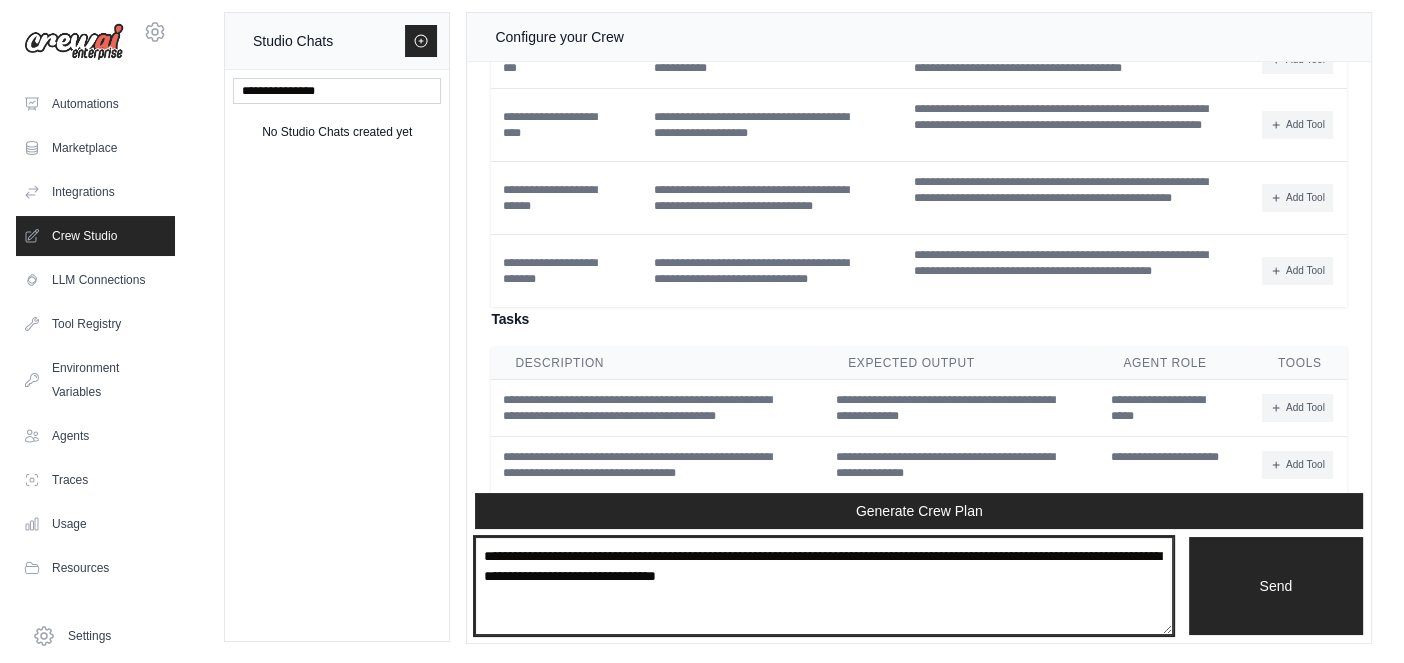 click on "**********" at bounding box center [823, 585] 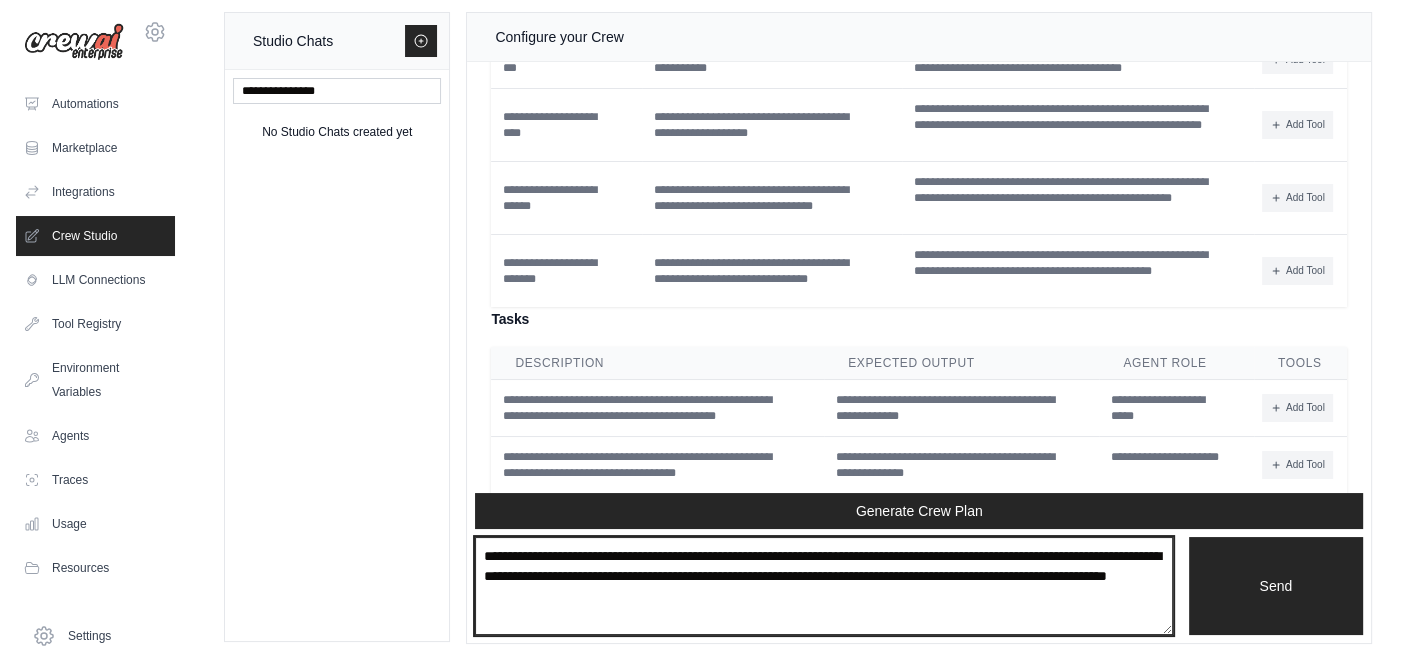 paste on "**********" 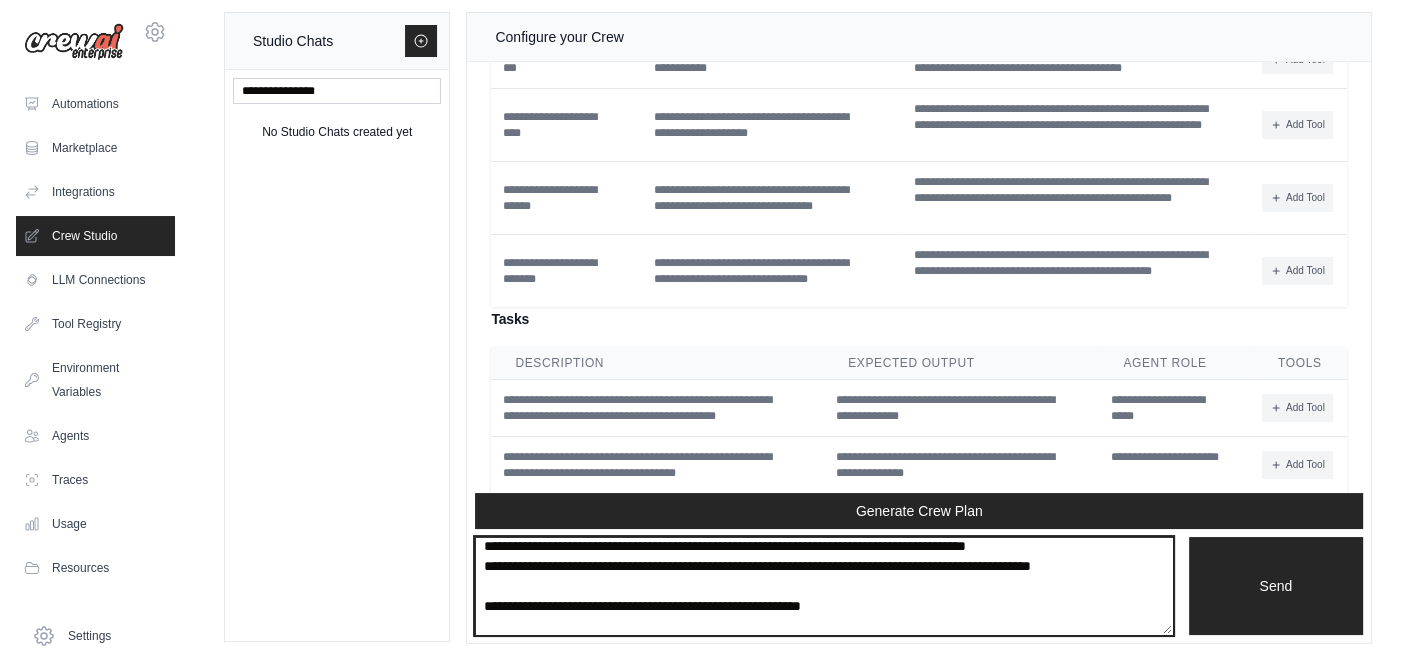 scroll, scrollTop: 0, scrollLeft: 0, axis: both 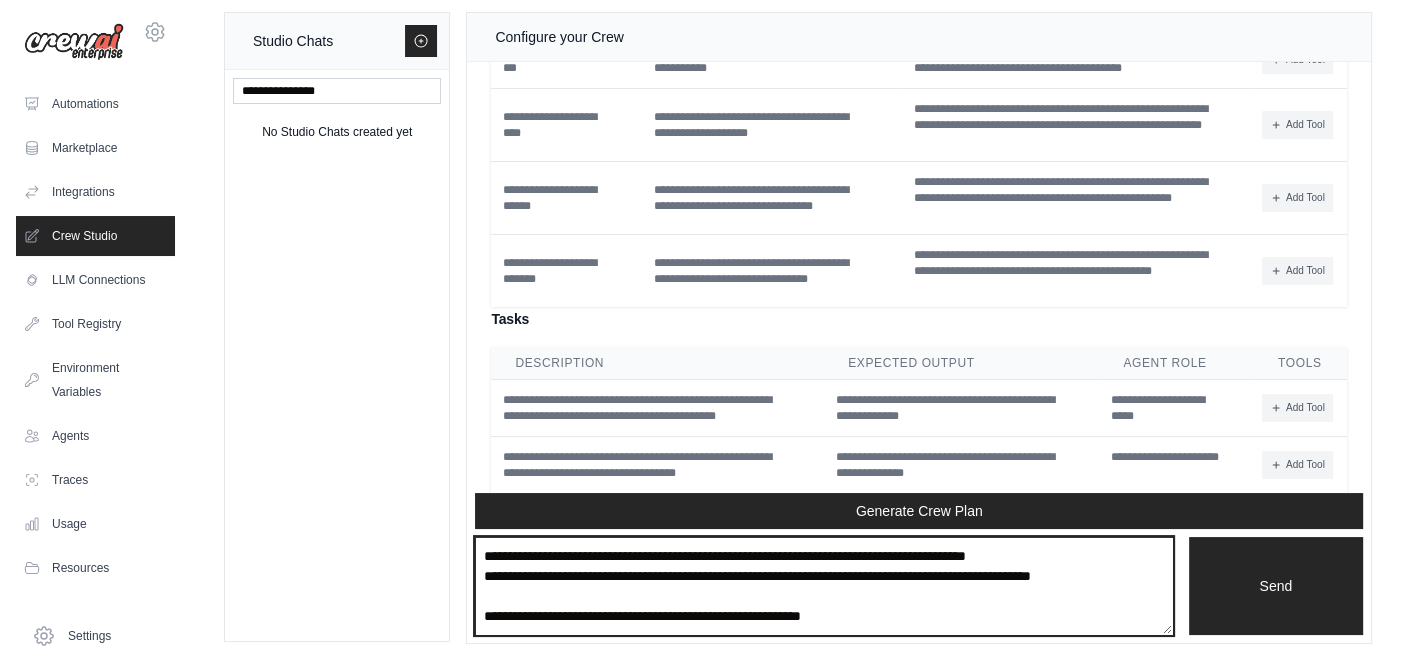 click on "**********" at bounding box center [823, 585] 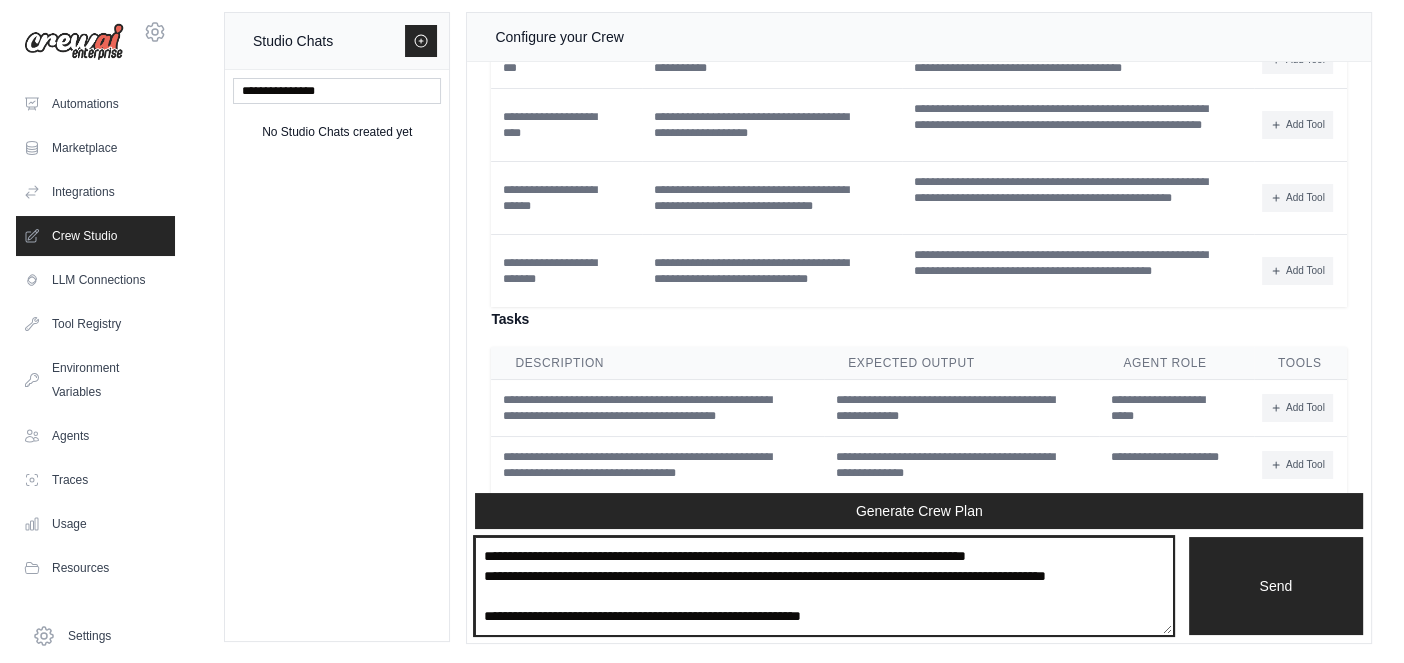 click on "**********" at bounding box center (823, 585) 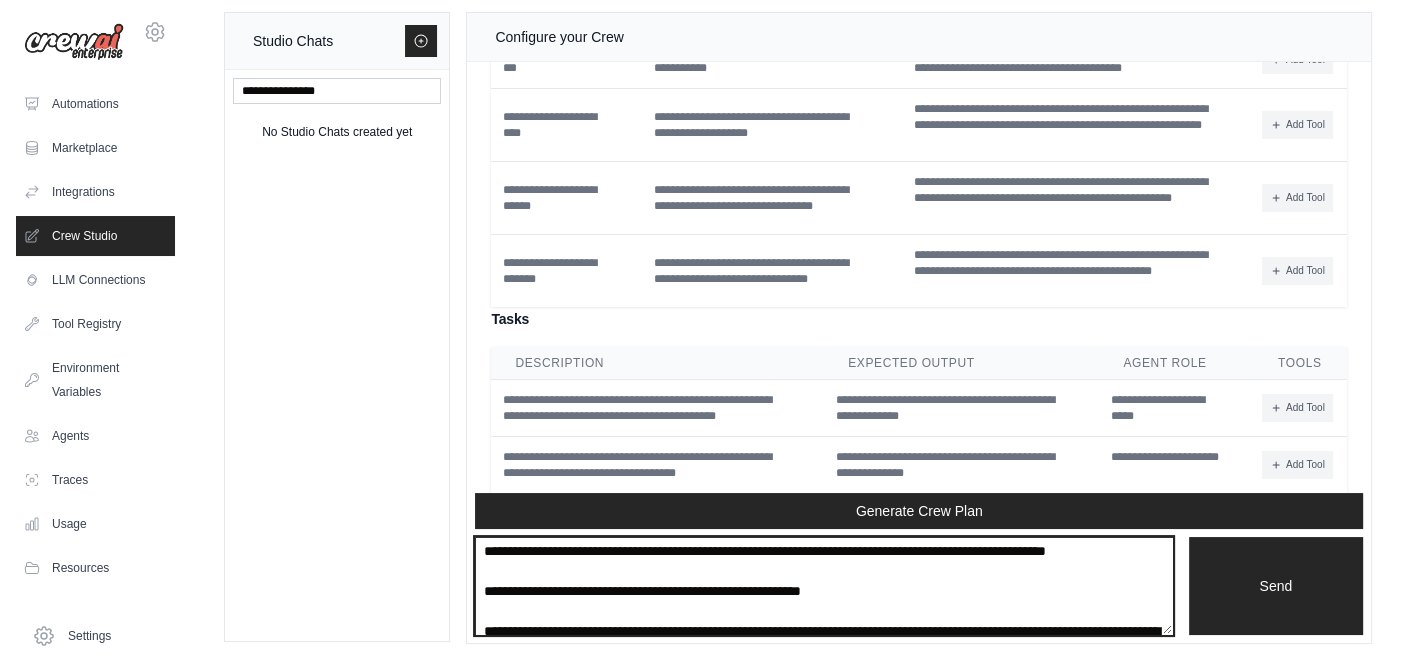 scroll, scrollTop: 28, scrollLeft: 0, axis: vertical 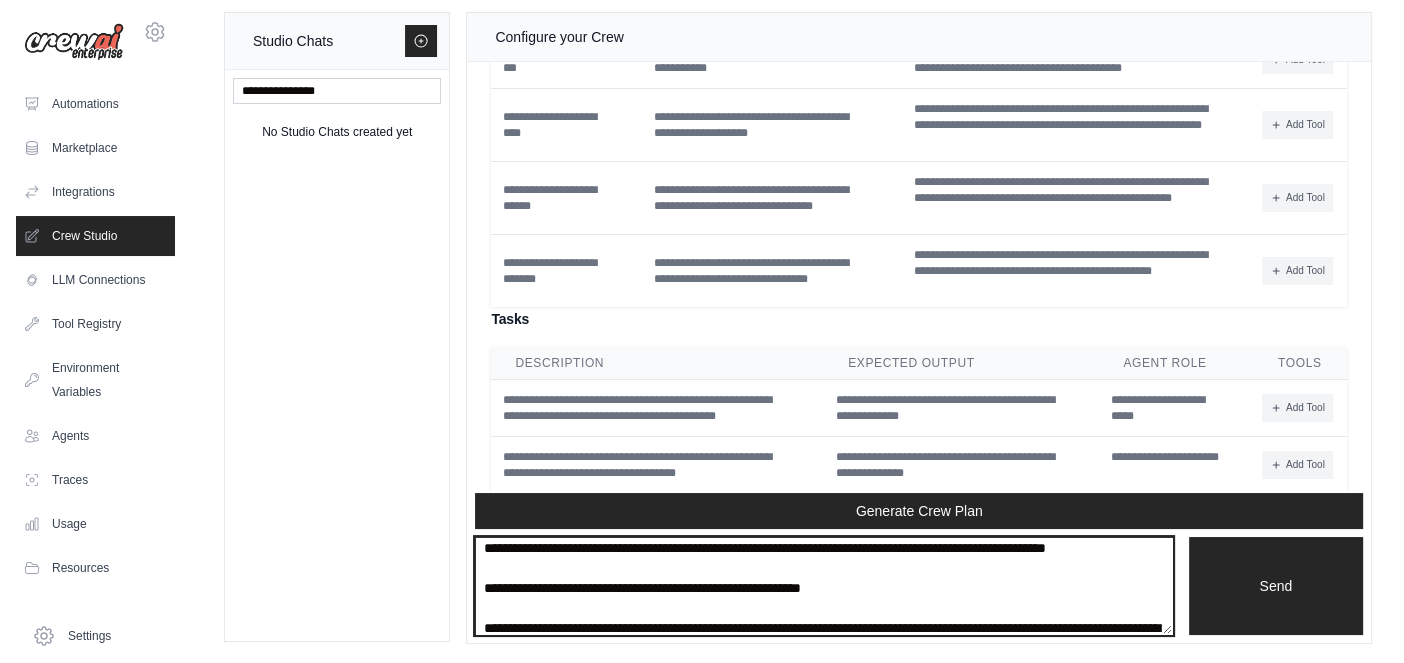 click on "**********" at bounding box center (823, 585) 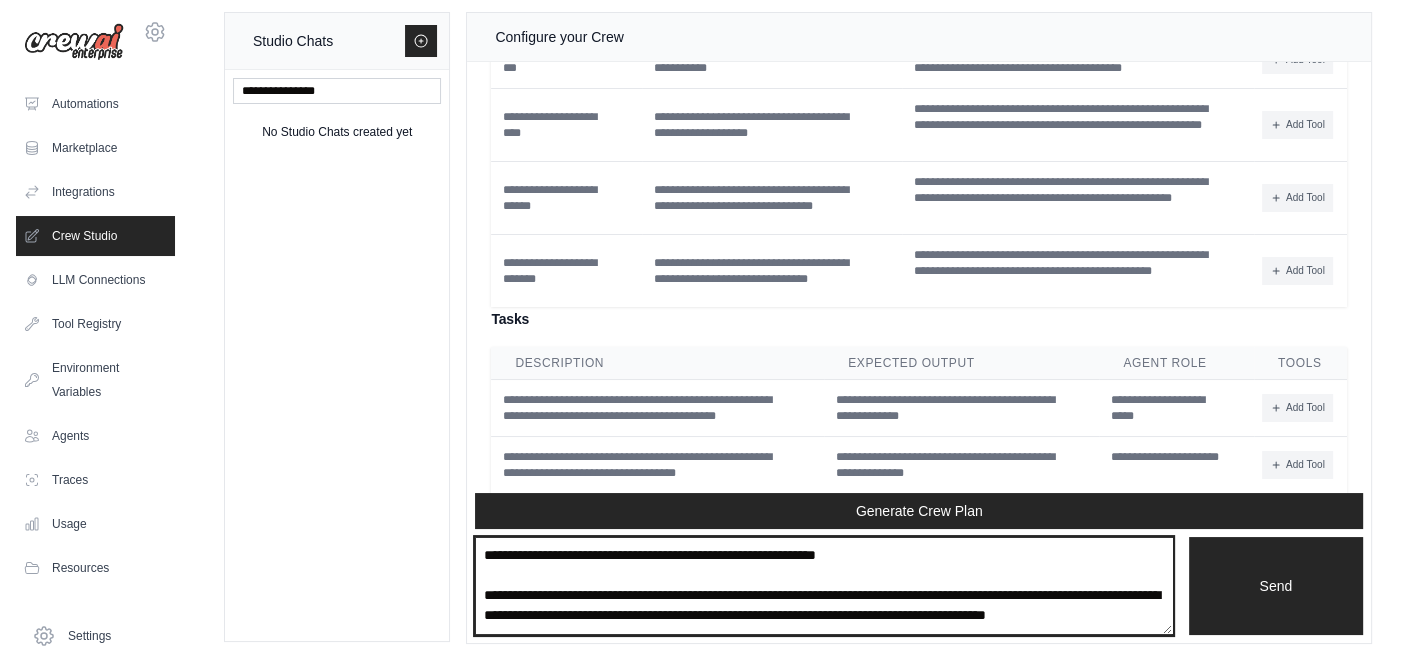 scroll, scrollTop: 79, scrollLeft: 0, axis: vertical 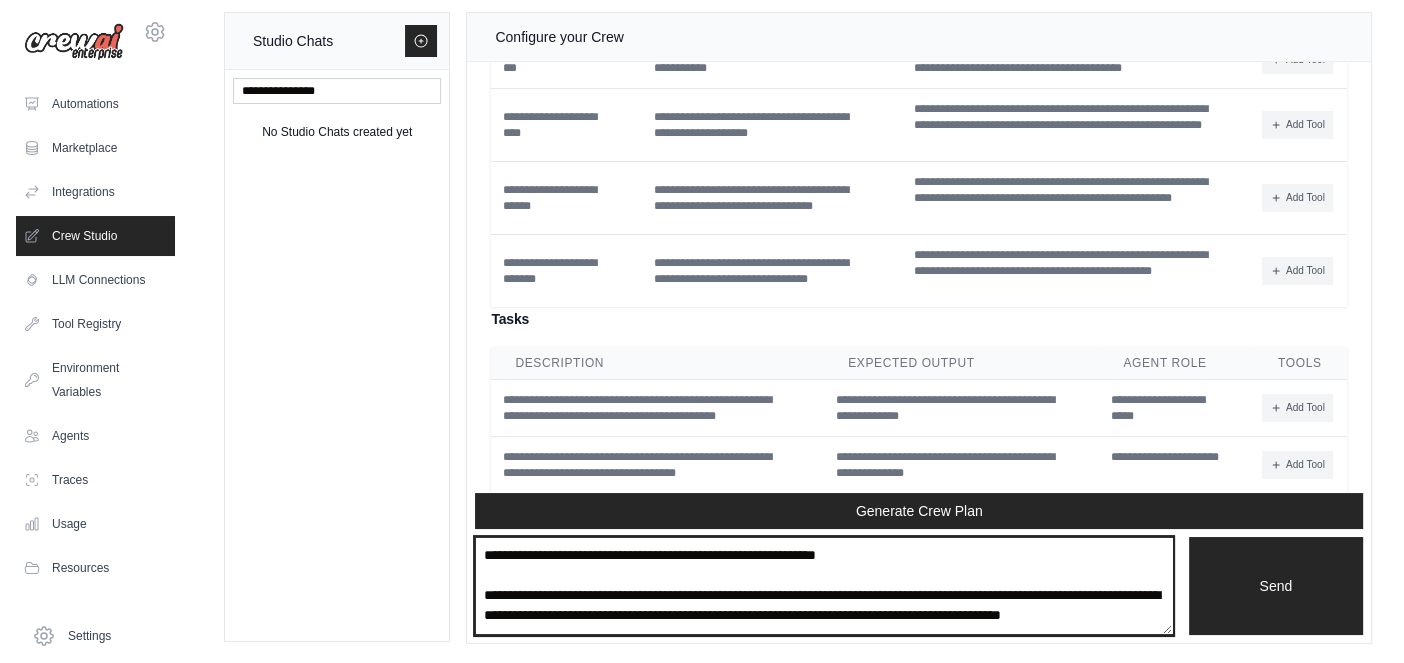 click on "**********" at bounding box center (823, 585) 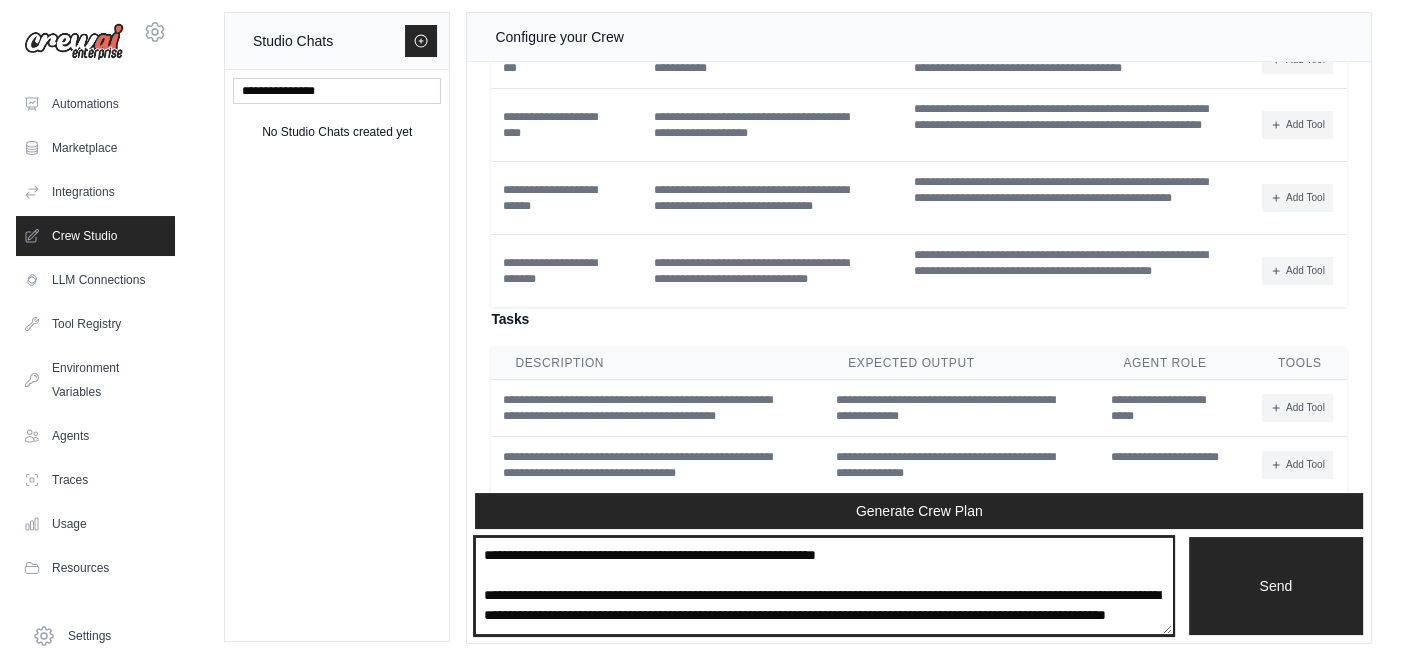 click on "**********" at bounding box center [823, 585] 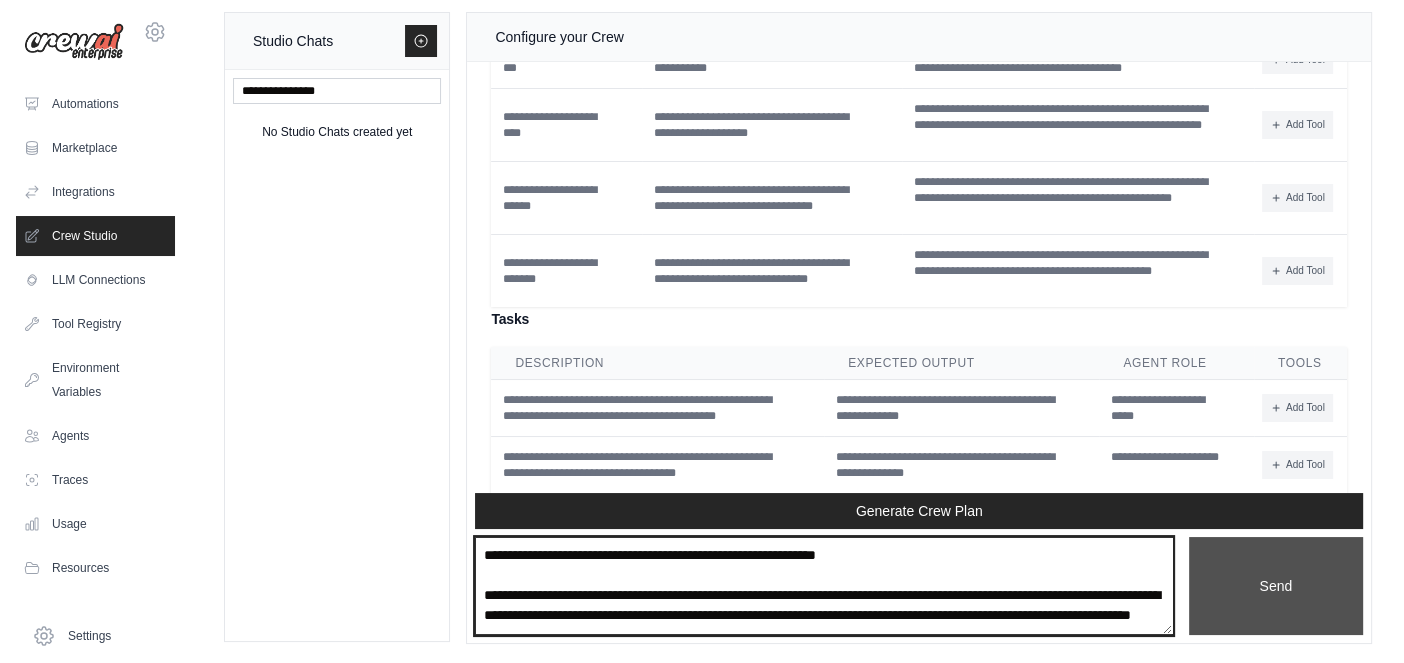 type on "**********" 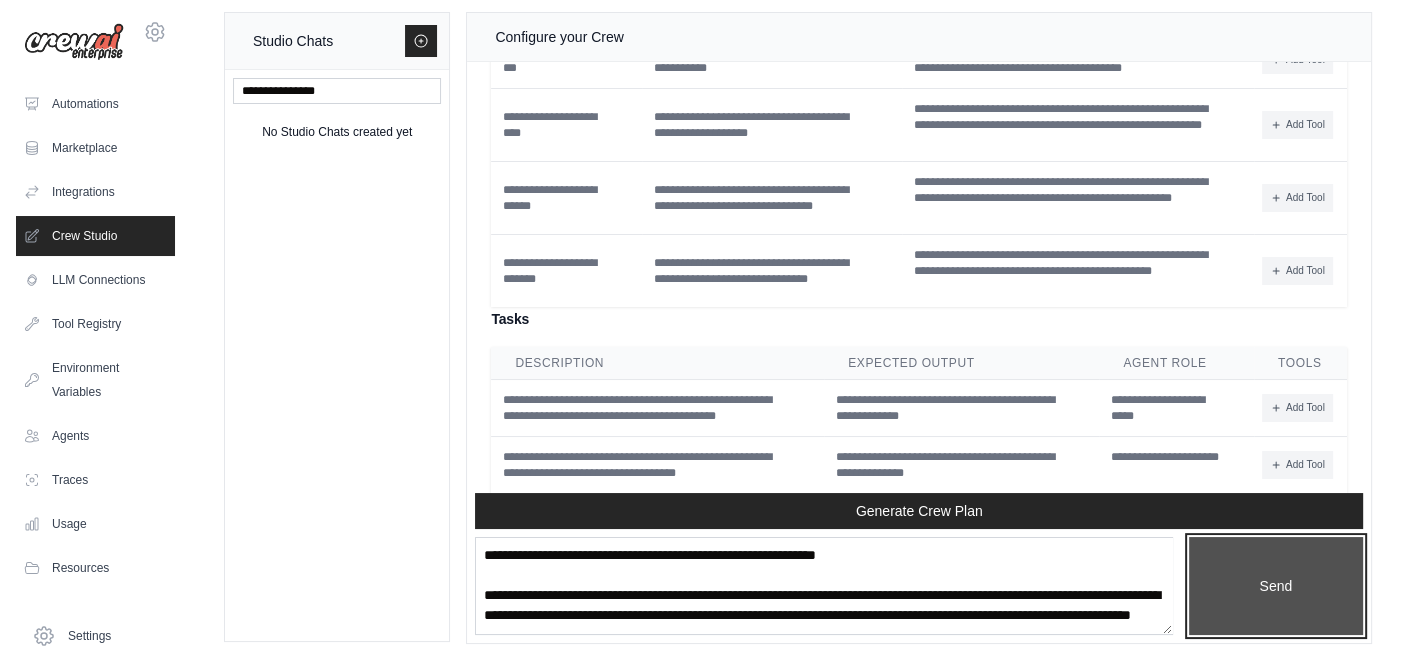 click on "Send" at bounding box center [1276, 585] 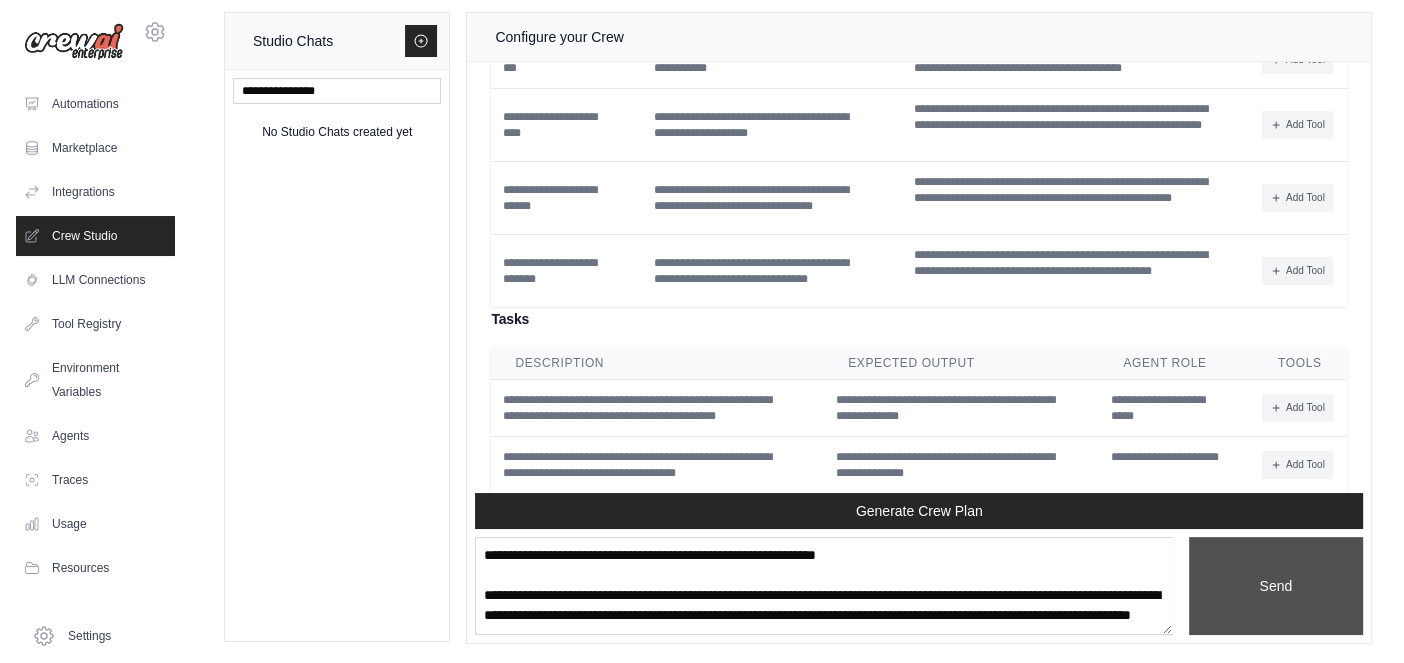 scroll, scrollTop: 0, scrollLeft: 0, axis: both 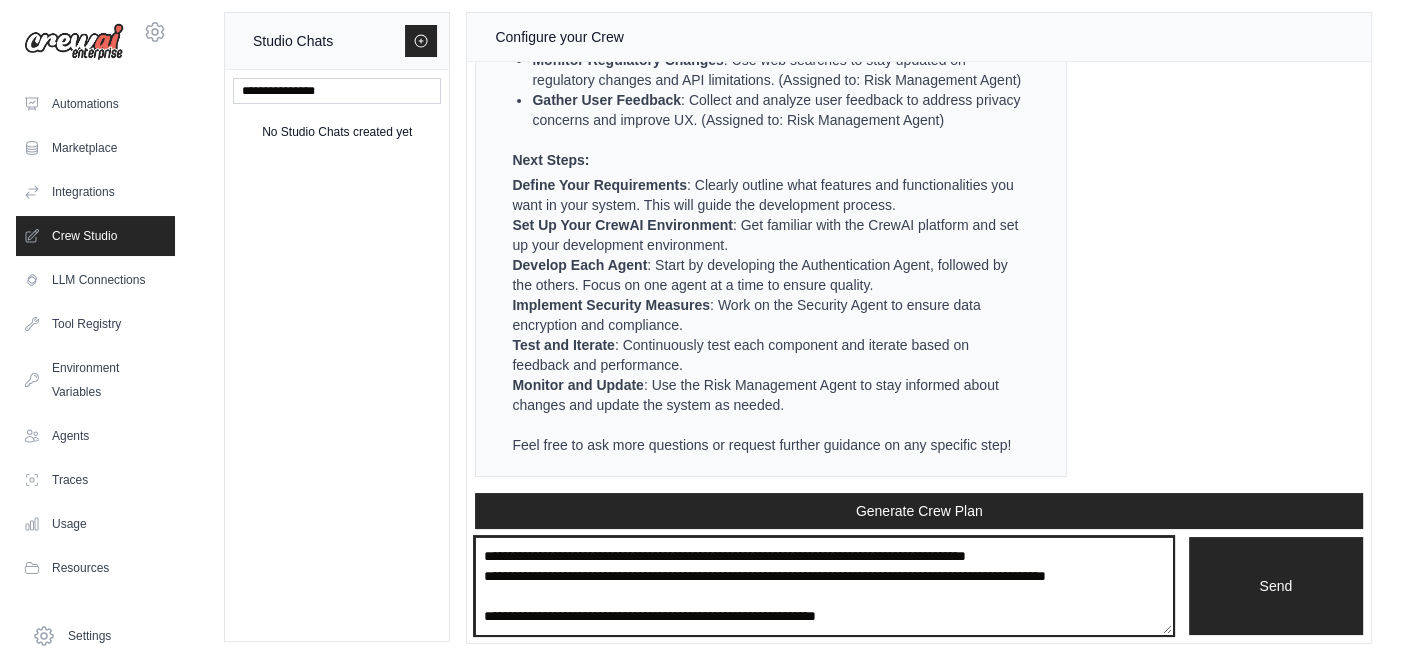 drag, startPoint x: 1047, startPoint y: 554, endPoint x: 793, endPoint y: 551, distance: 254.01772 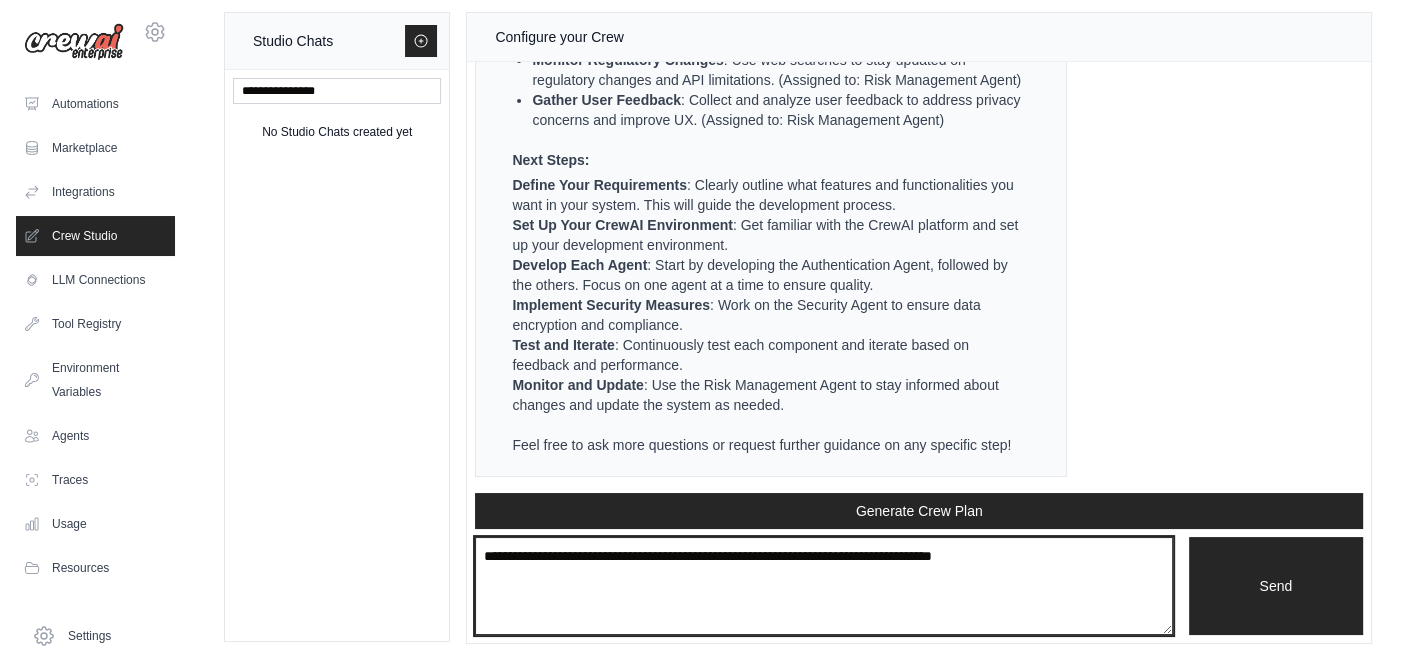 type on "*" 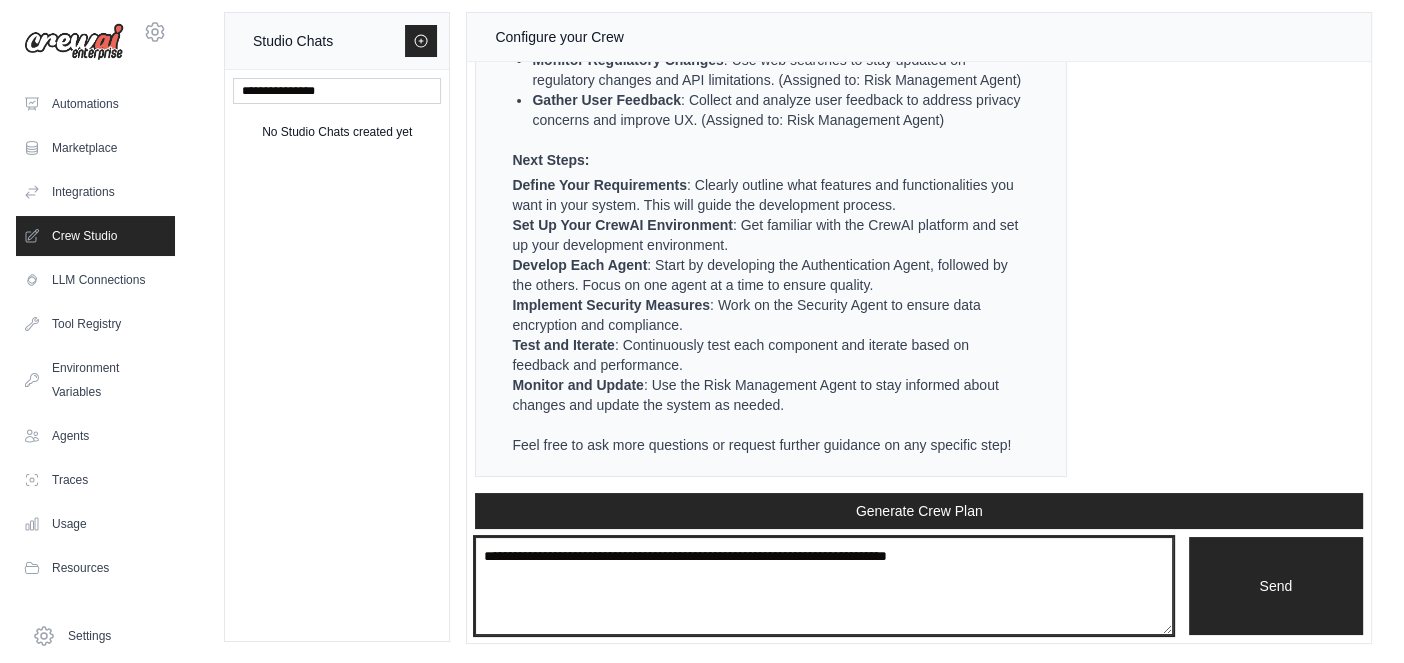 type on "**********" 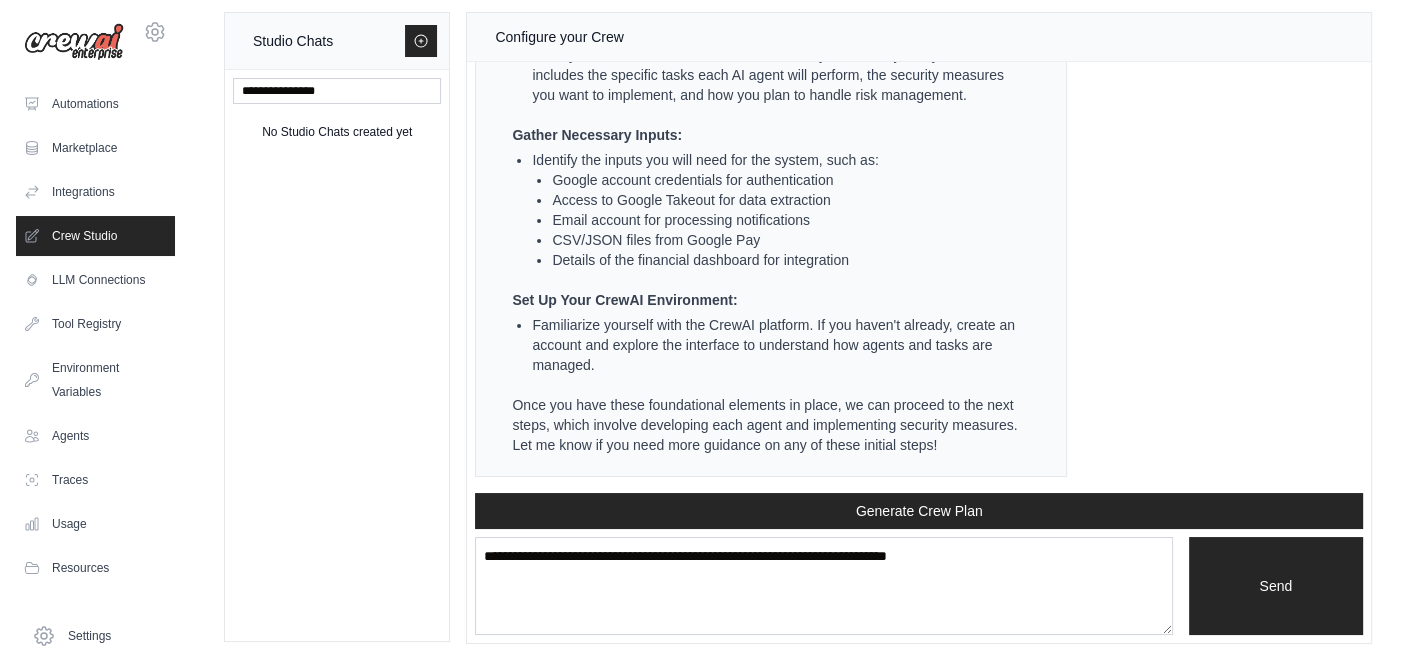 scroll, scrollTop: 7612, scrollLeft: 0, axis: vertical 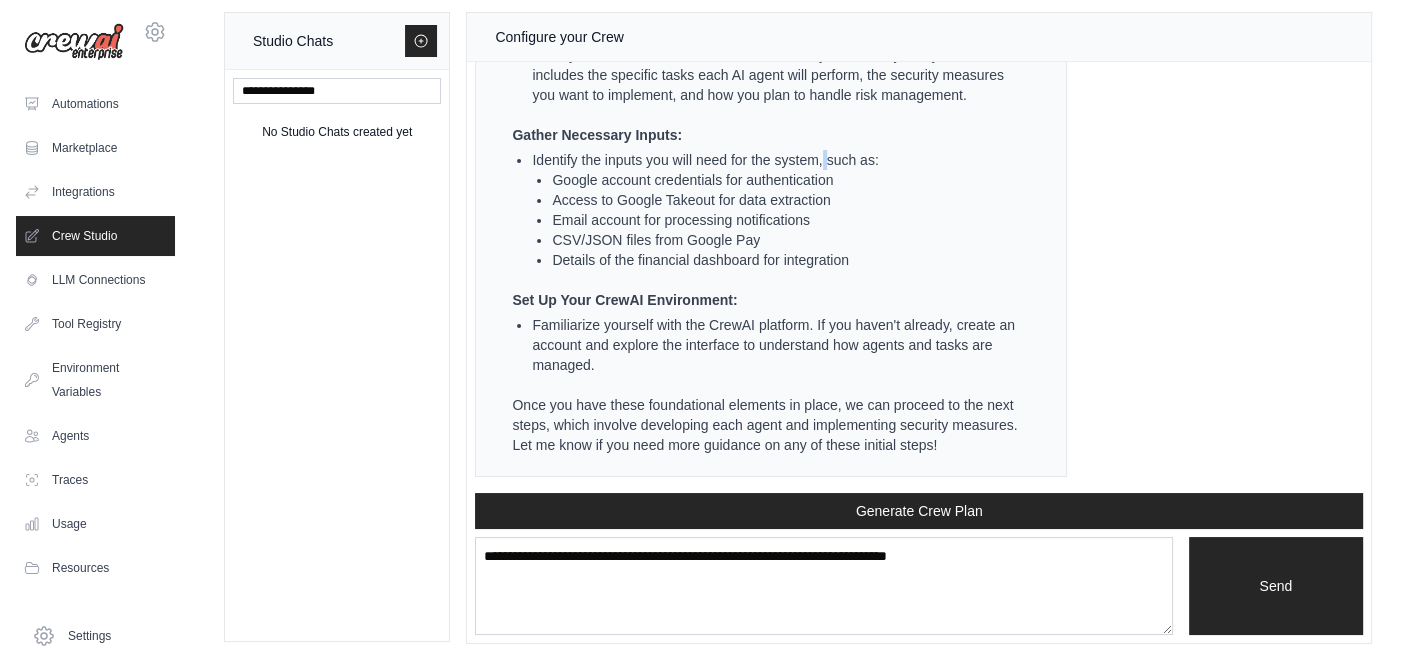 click on "Identify the inputs you will need for the system, such as:" at bounding box center (779, 160) 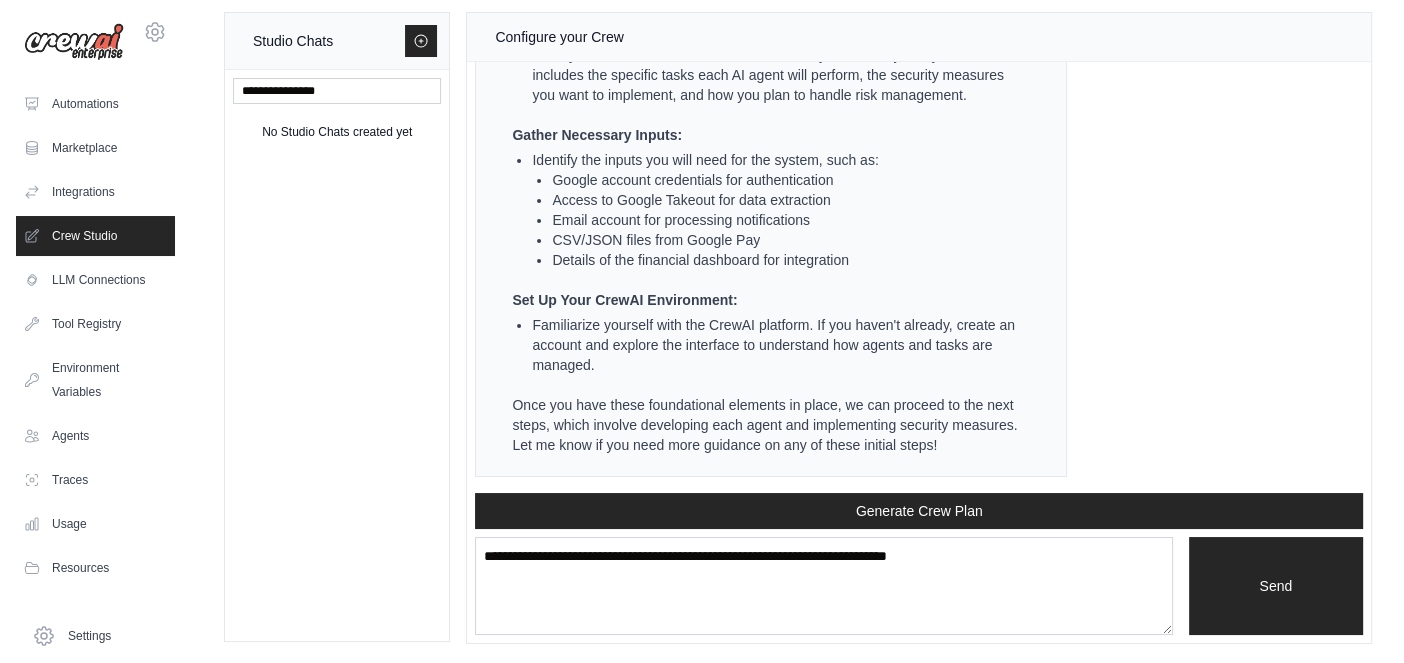 click on "Access to Google Takeout for data extraction" at bounding box center [789, 200] 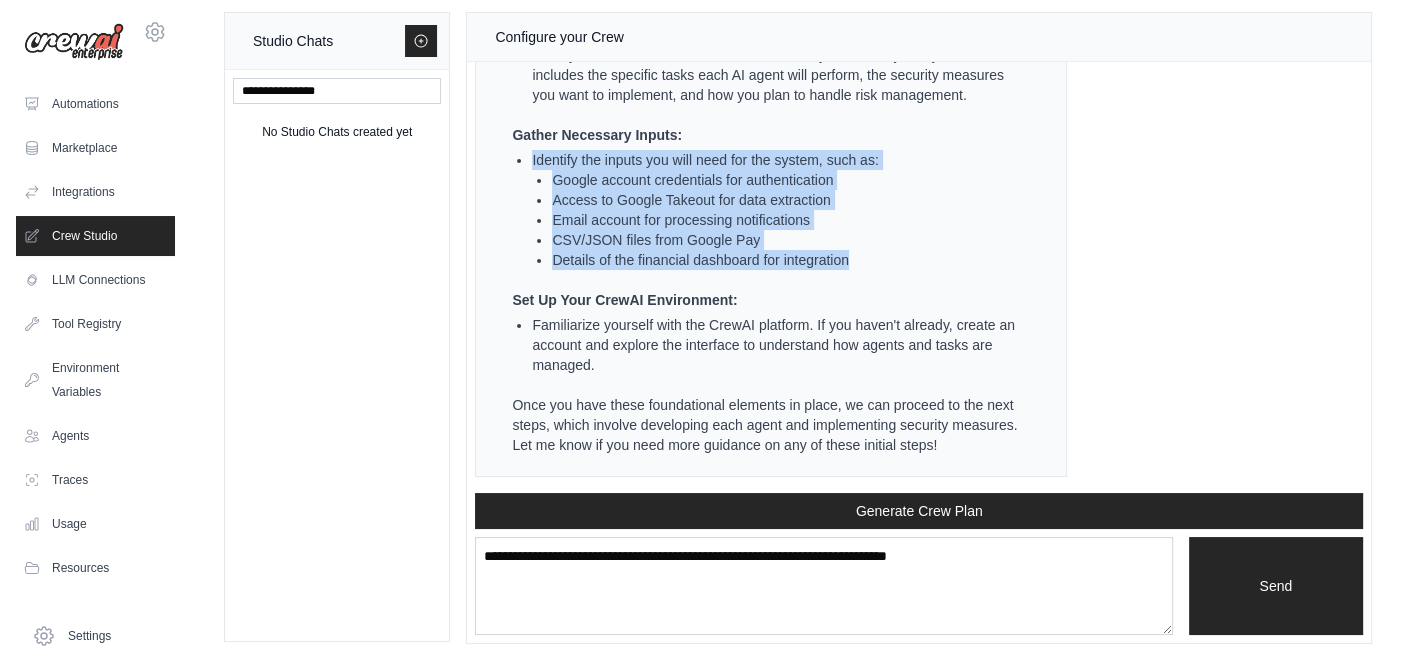 drag, startPoint x: 532, startPoint y: 161, endPoint x: 865, endPoint y: 263, distance: 348.27145 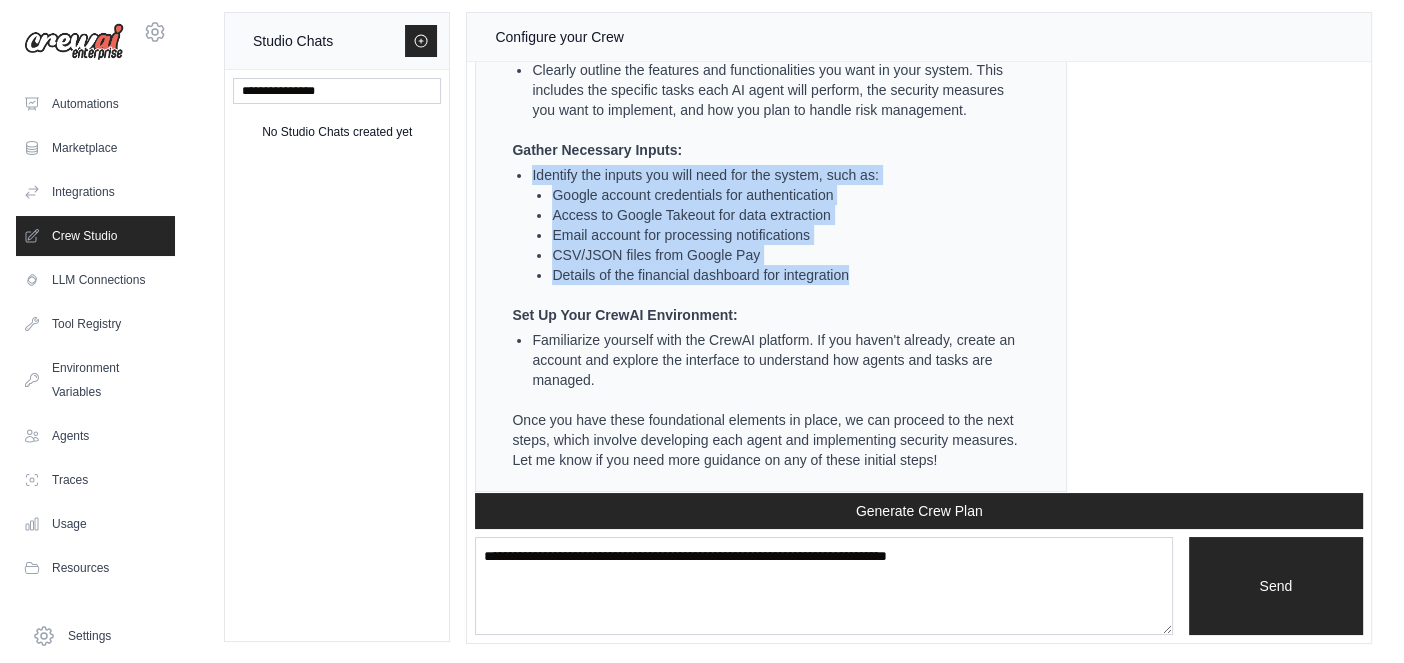 scroll, scrollTop: 7507, scrollLeft: 0, axis: vertical 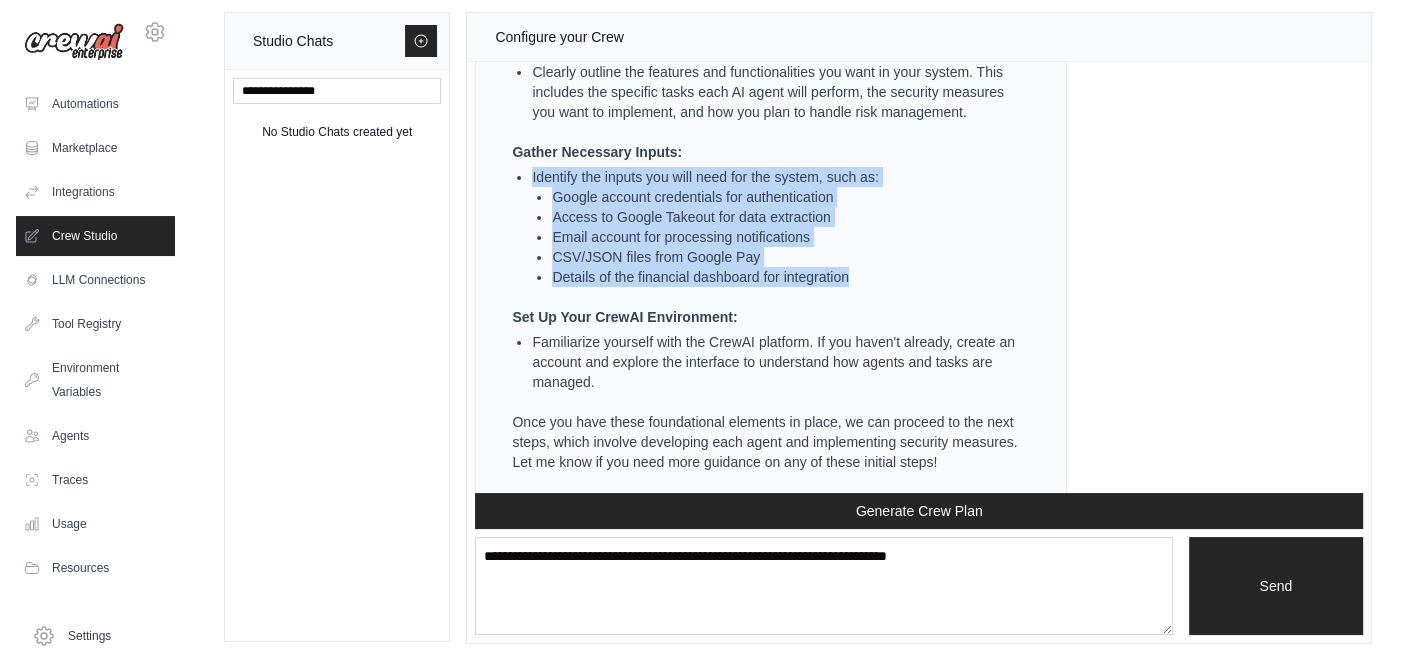 click on "Google account credentials for authentication" at bounding box center [789, 197] 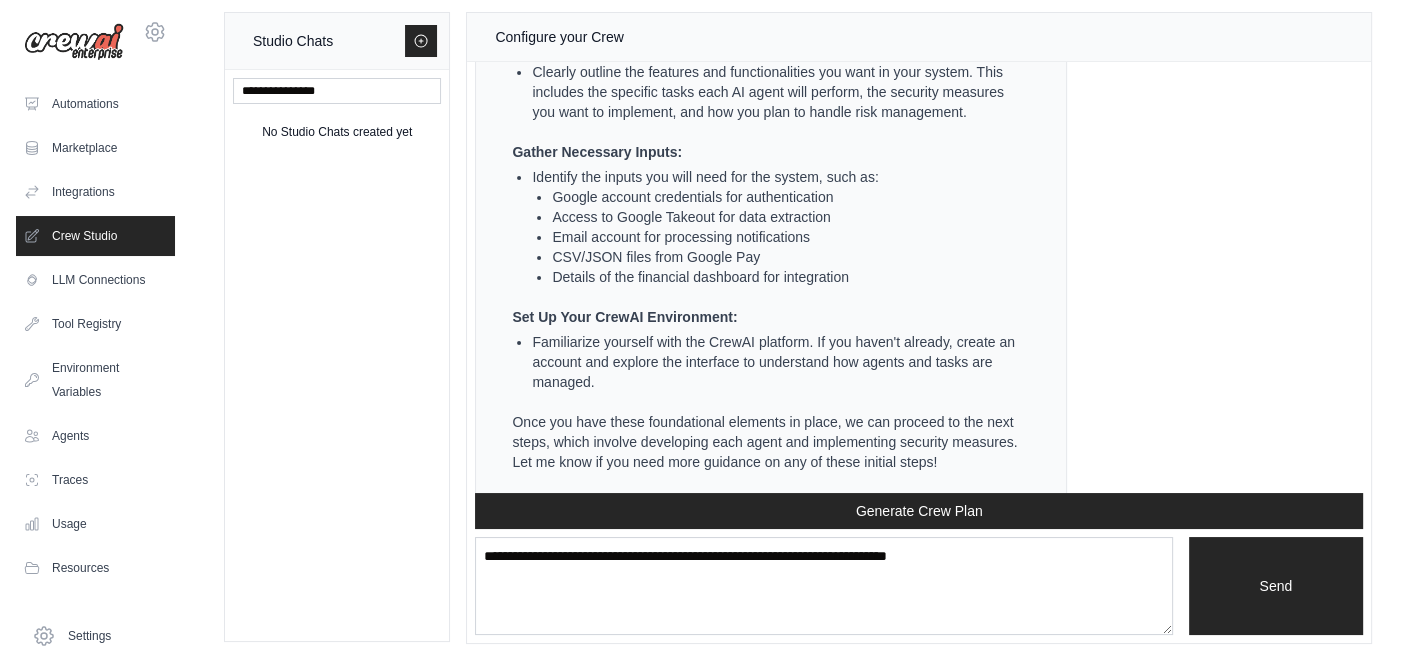 scroll, scrollTop: 7612, scrollLeft: 0, axis: vertical 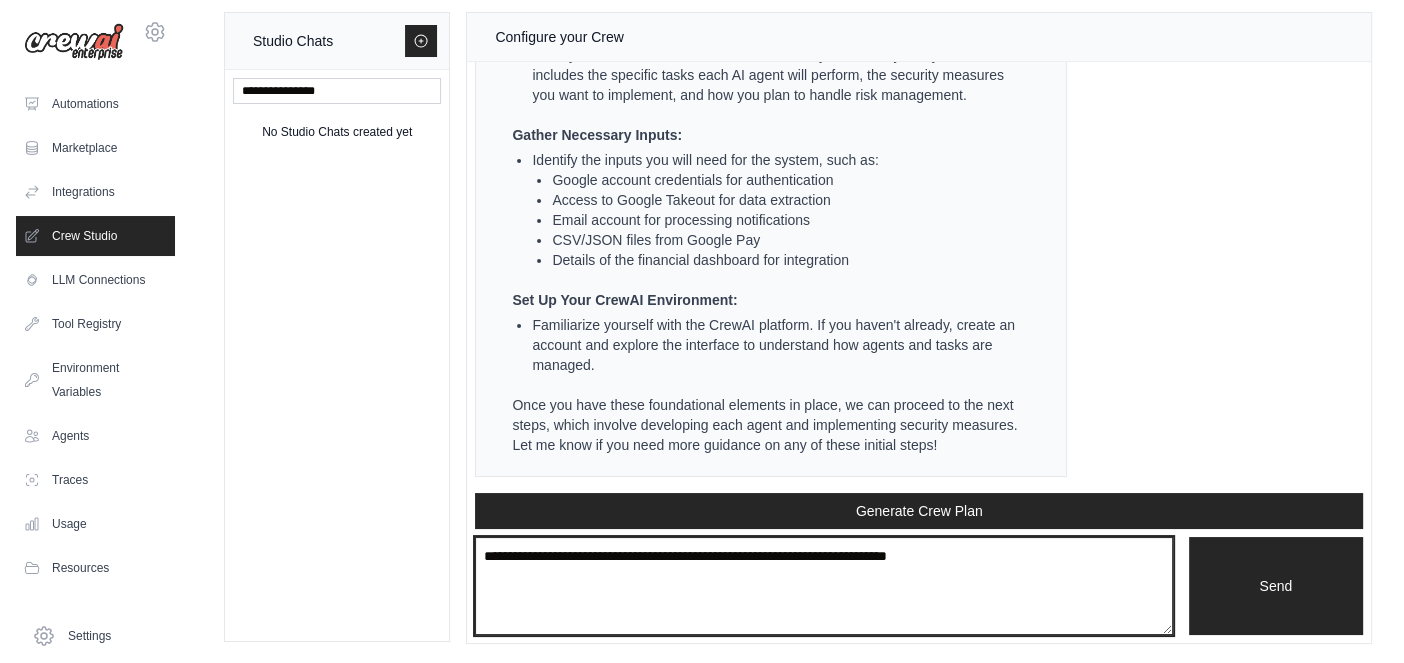click on "**********" at bounding box center (823, 585) 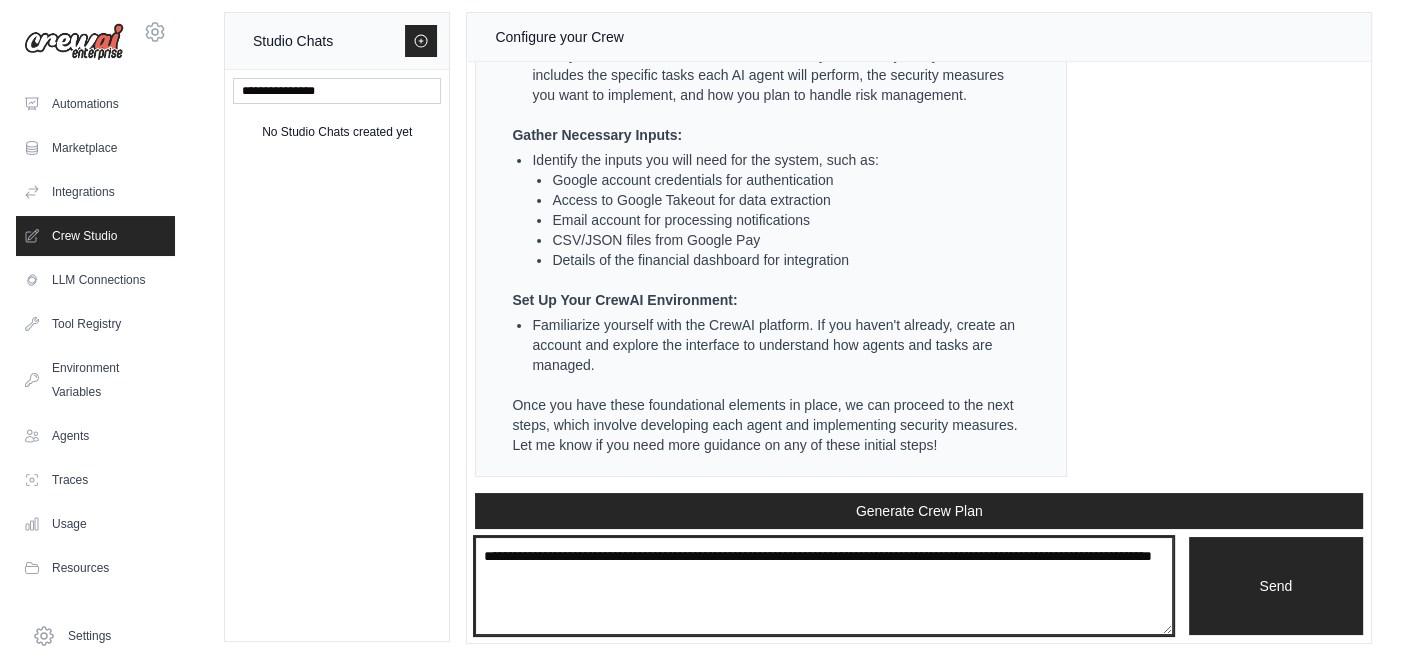 type on "**********" 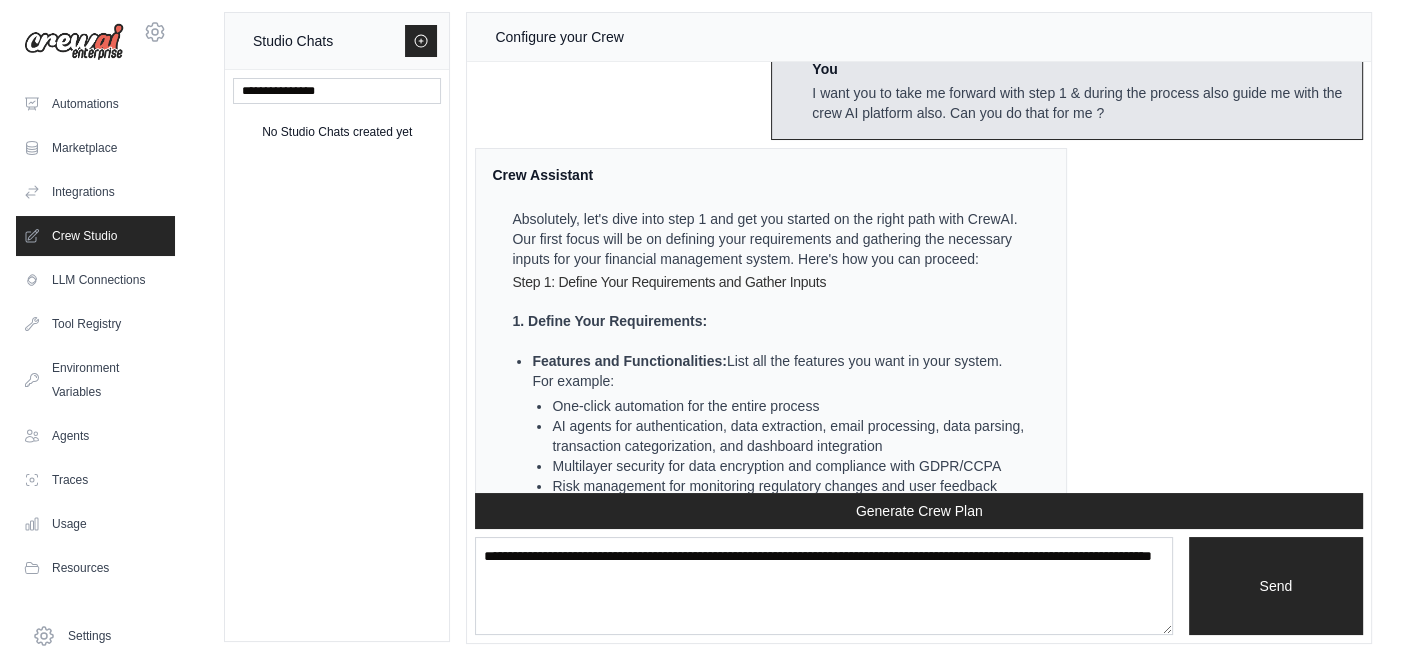 scroll, scrollTop: 7945, scrollLeft: 0, axis: vertical 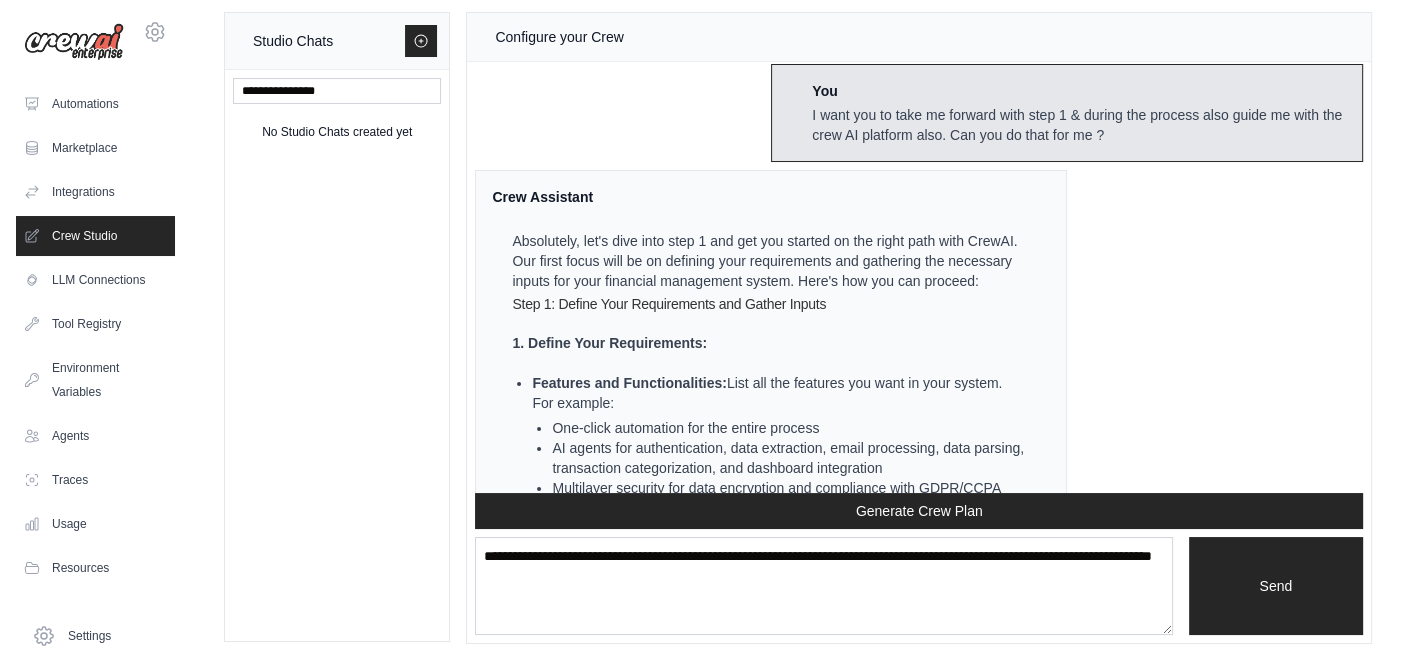 click on "You" at bounding box center (1079, 91) 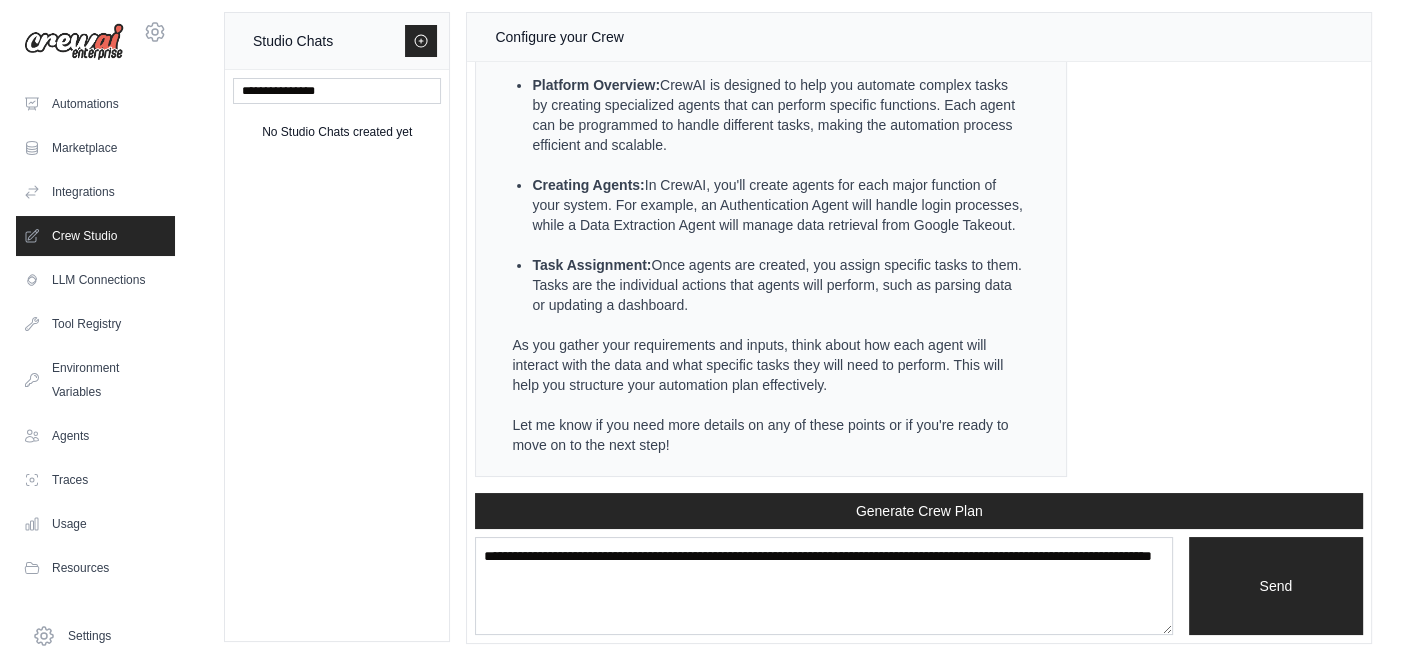 scroll, scrollTop: 8916, scrollLeft: 0, axis: vertical 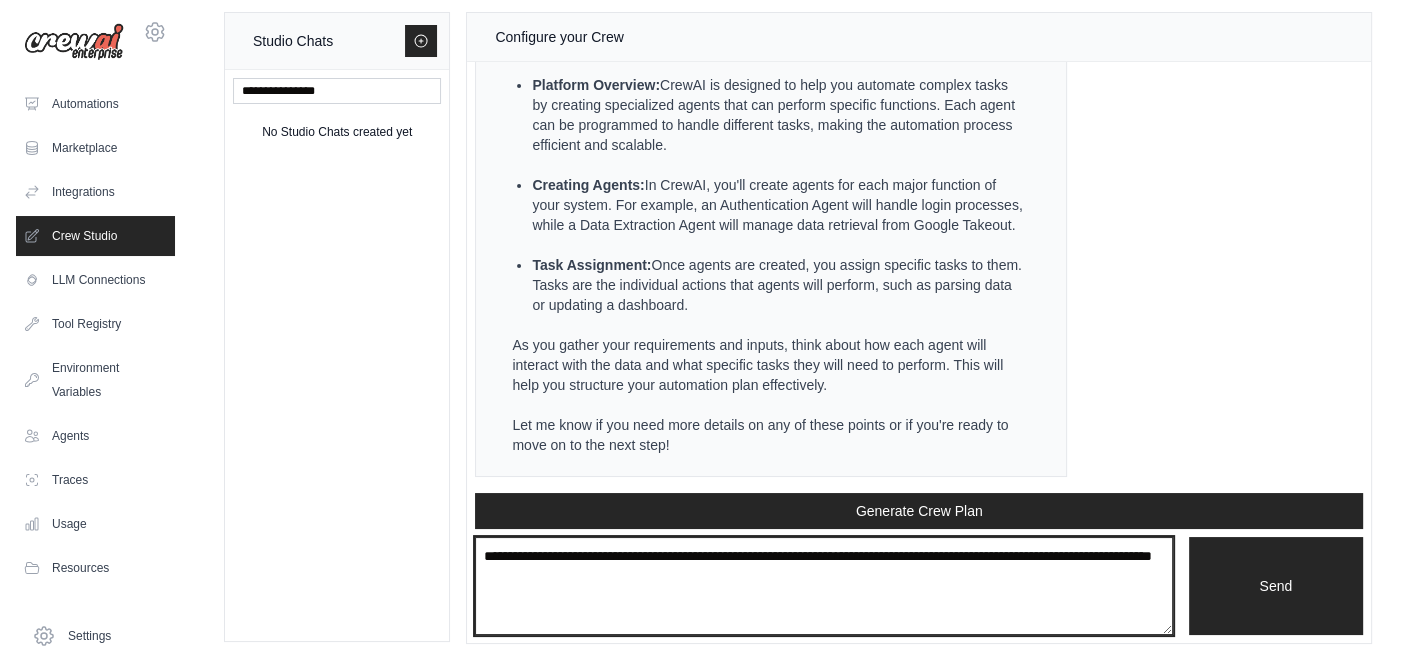 click on "**********" at bounding box center (823, 585) 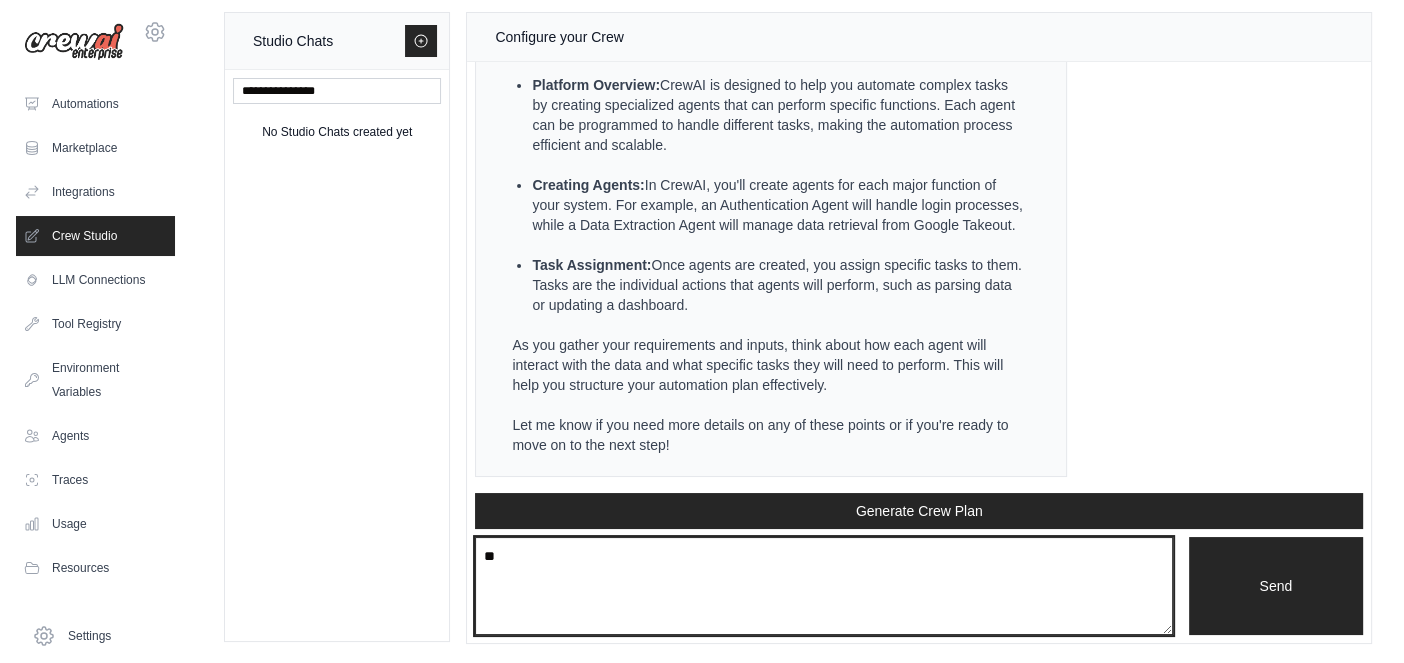 type on "*" 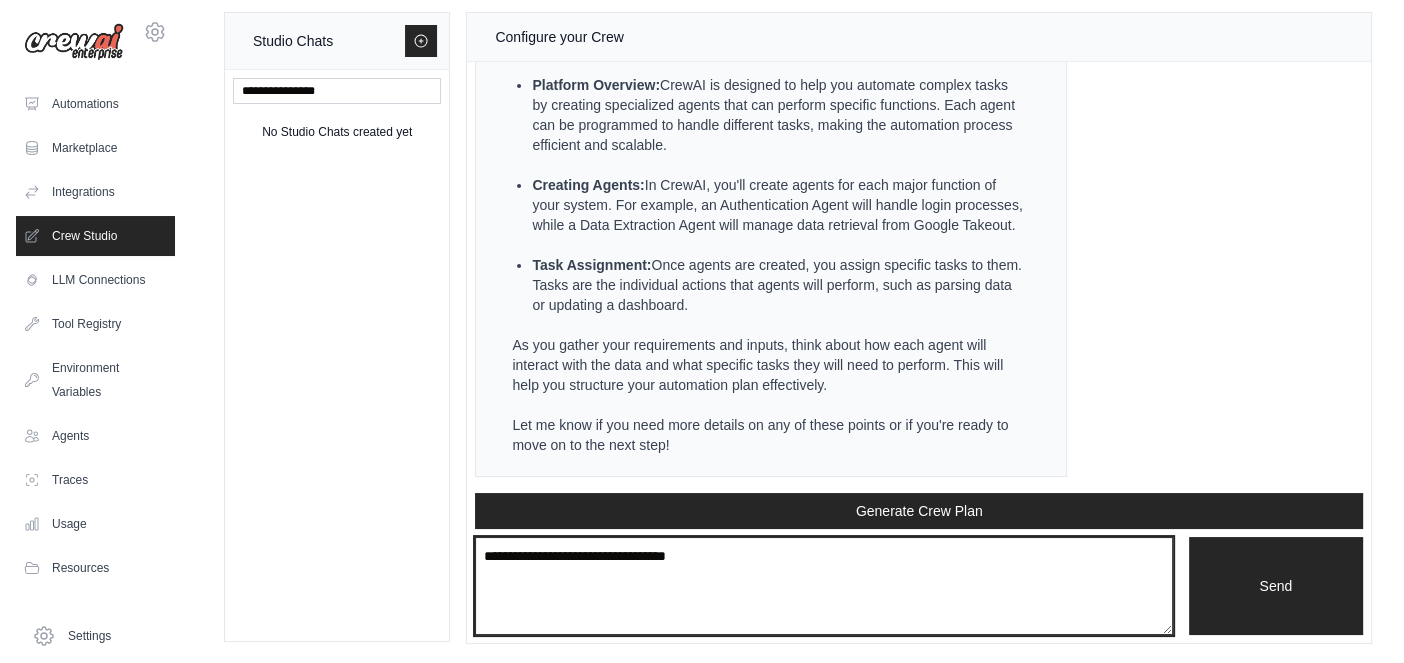 paste on "**********" 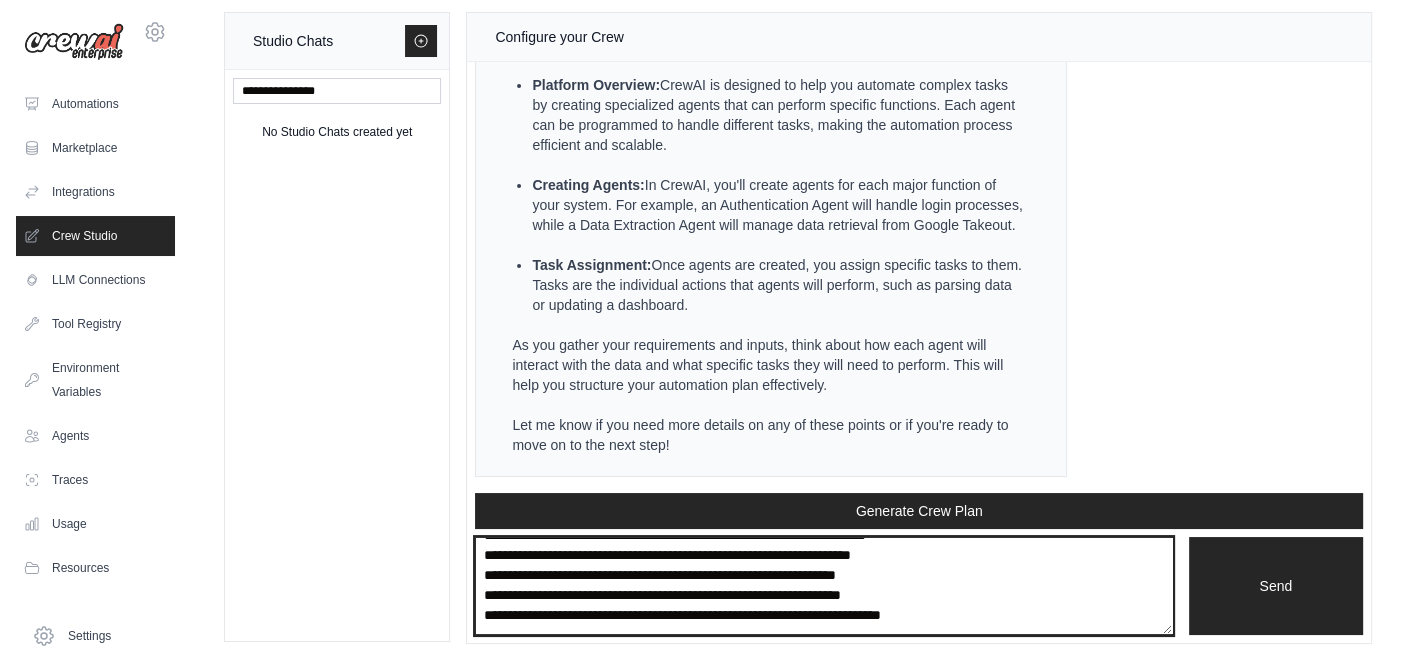 scroll, scrollTop: 1559, scrollLeft: 0, axis: vertical 